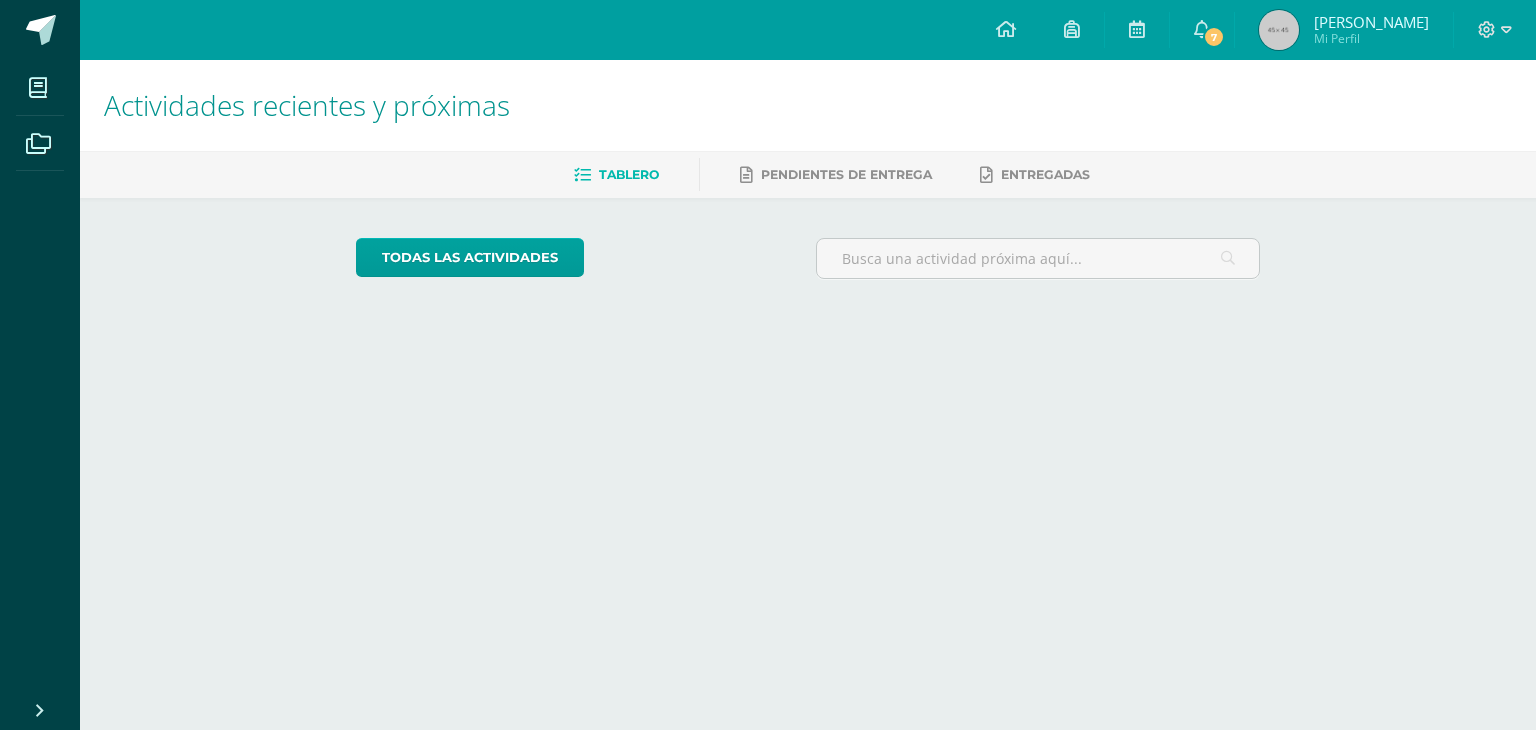 scroll, scrollTop: 0, scrollLeft: 0, axis: both 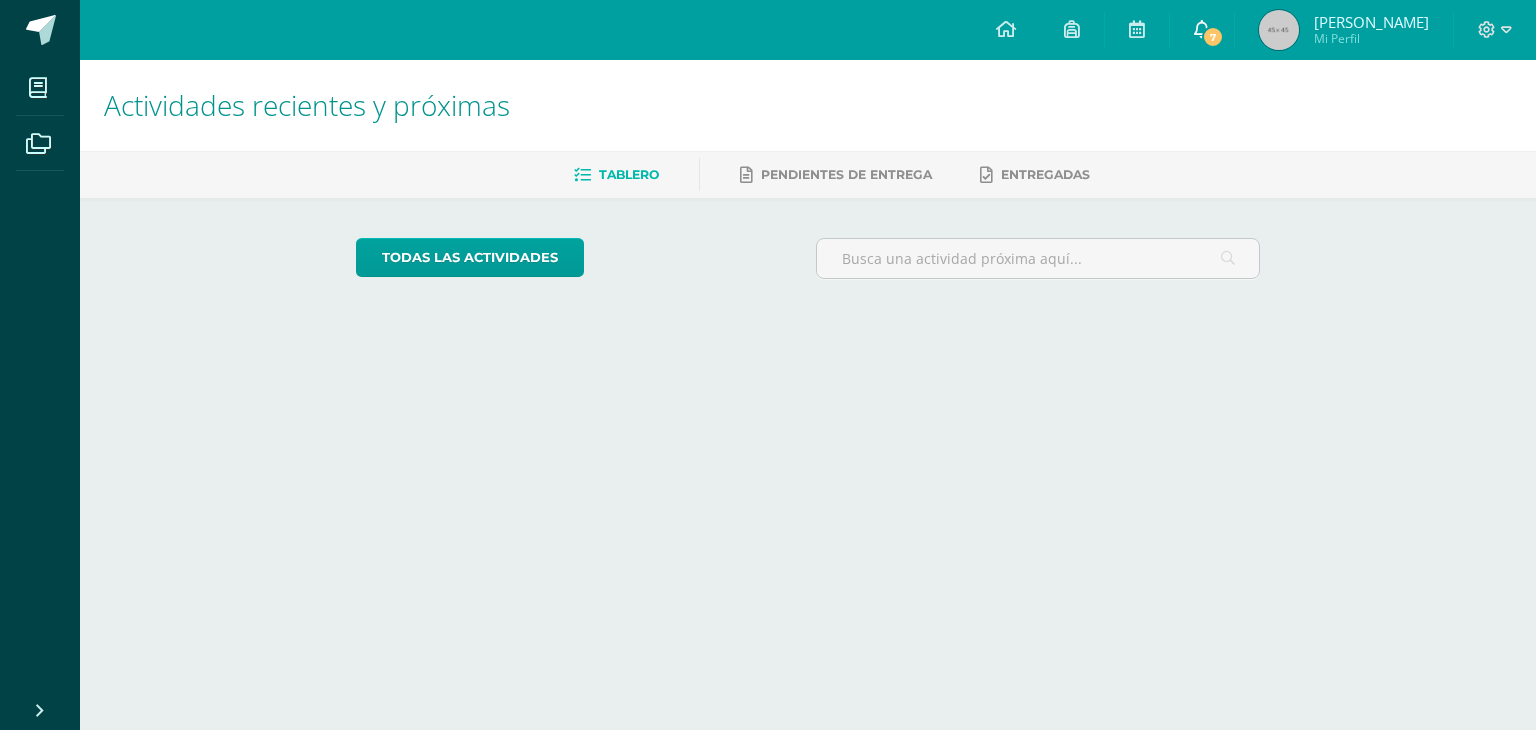 click on "7" at bounding box center [1202, 30] 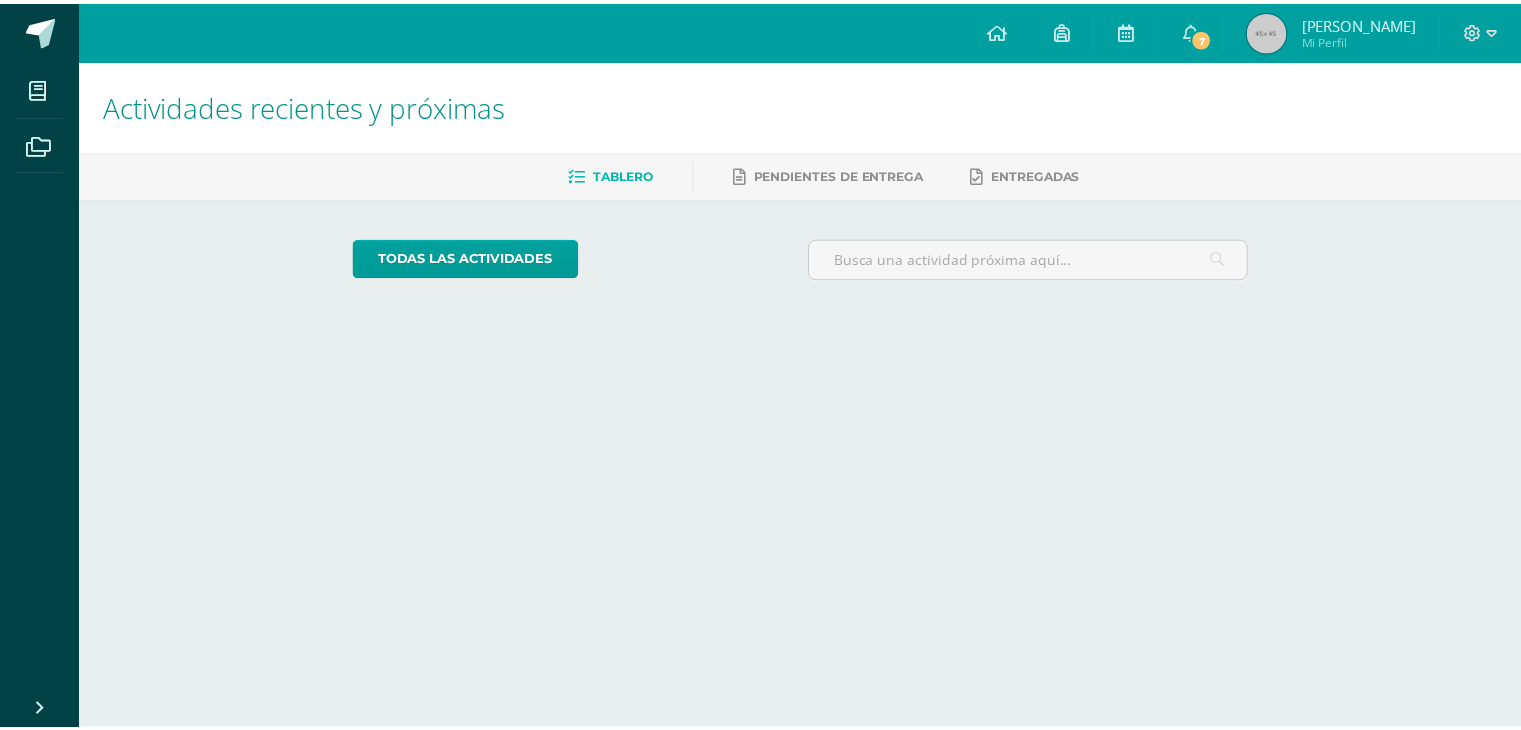 scroll, scrollTop: 0, scrollLeft: 0, axis: both 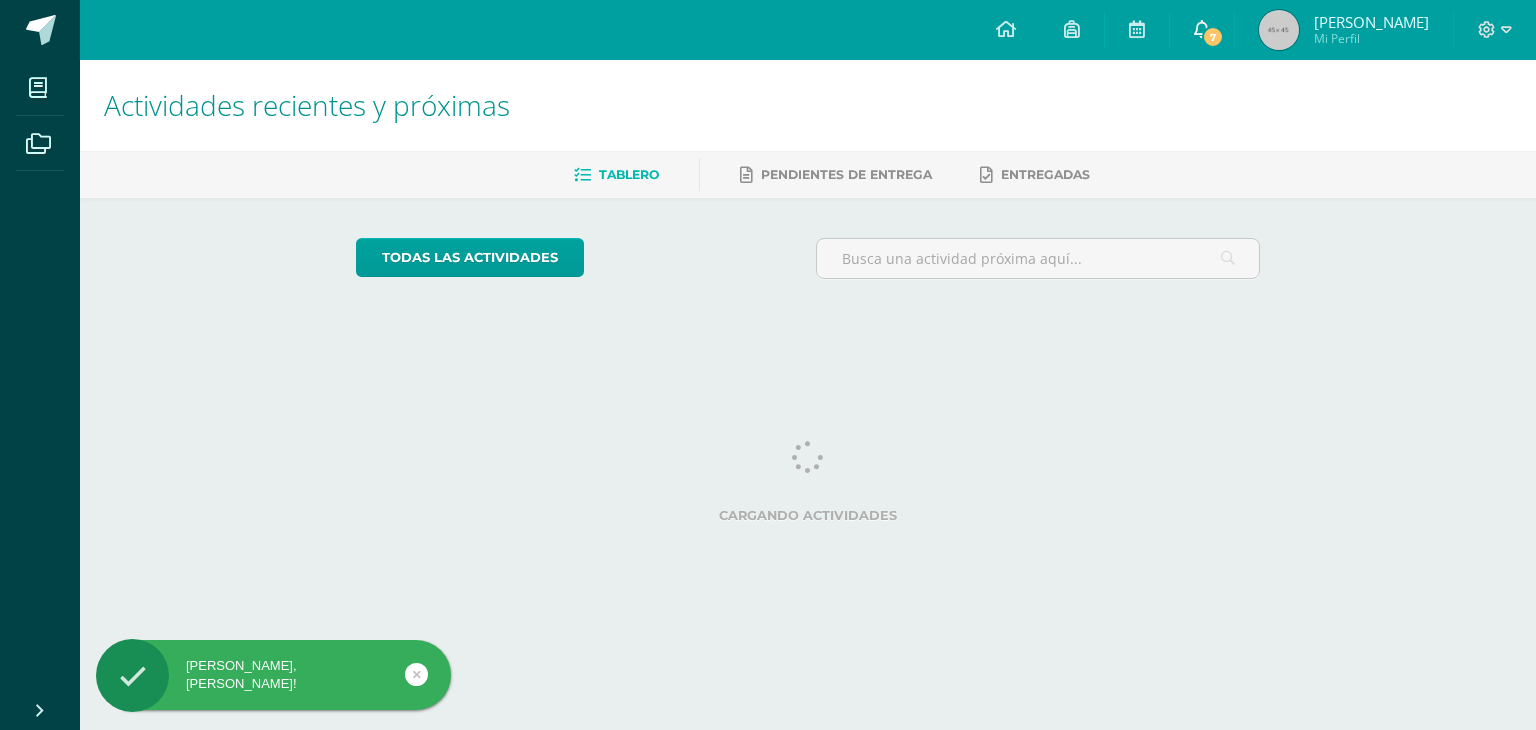 click on "7" at bounding box center (1202, 30) 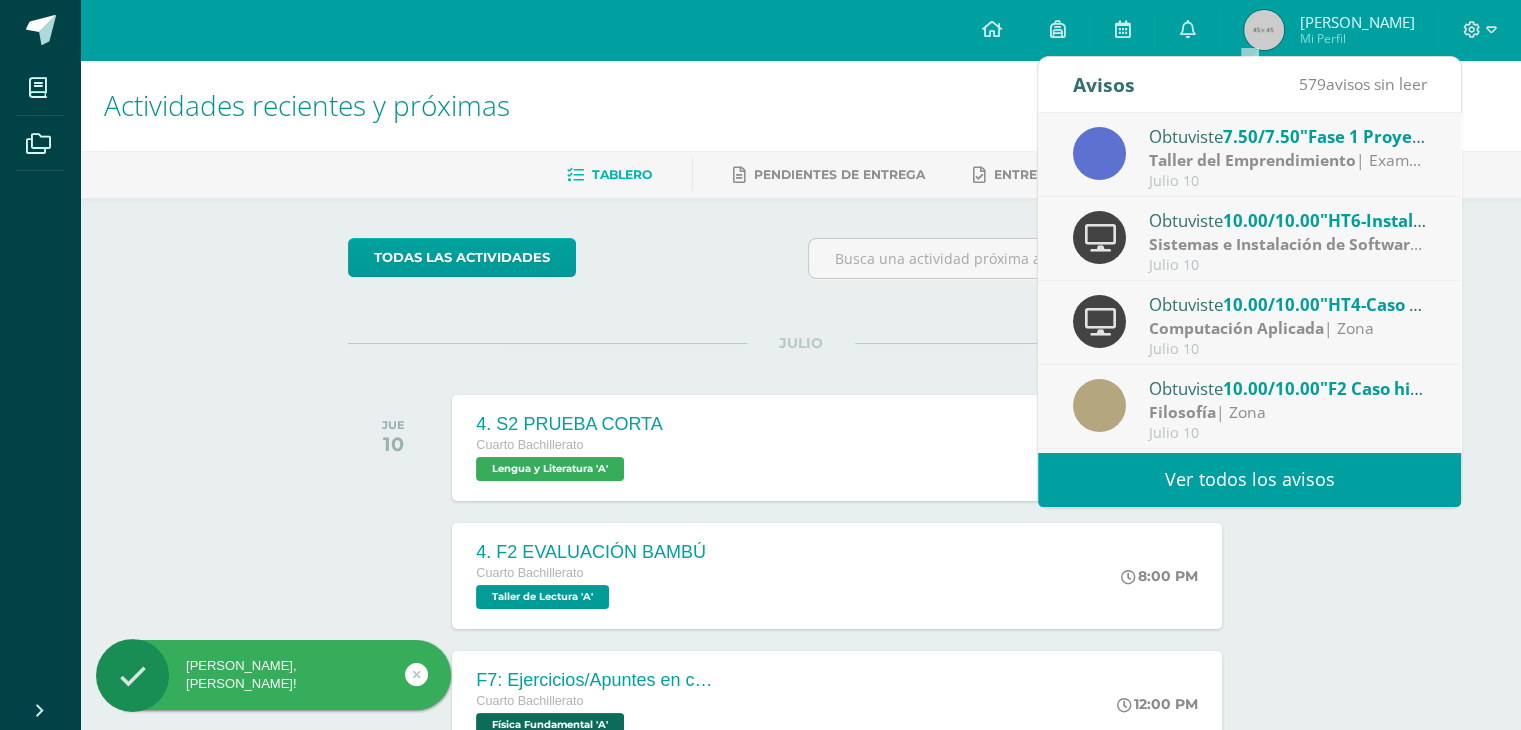 click on "Julio 10" at bounding box center [1288, 181] 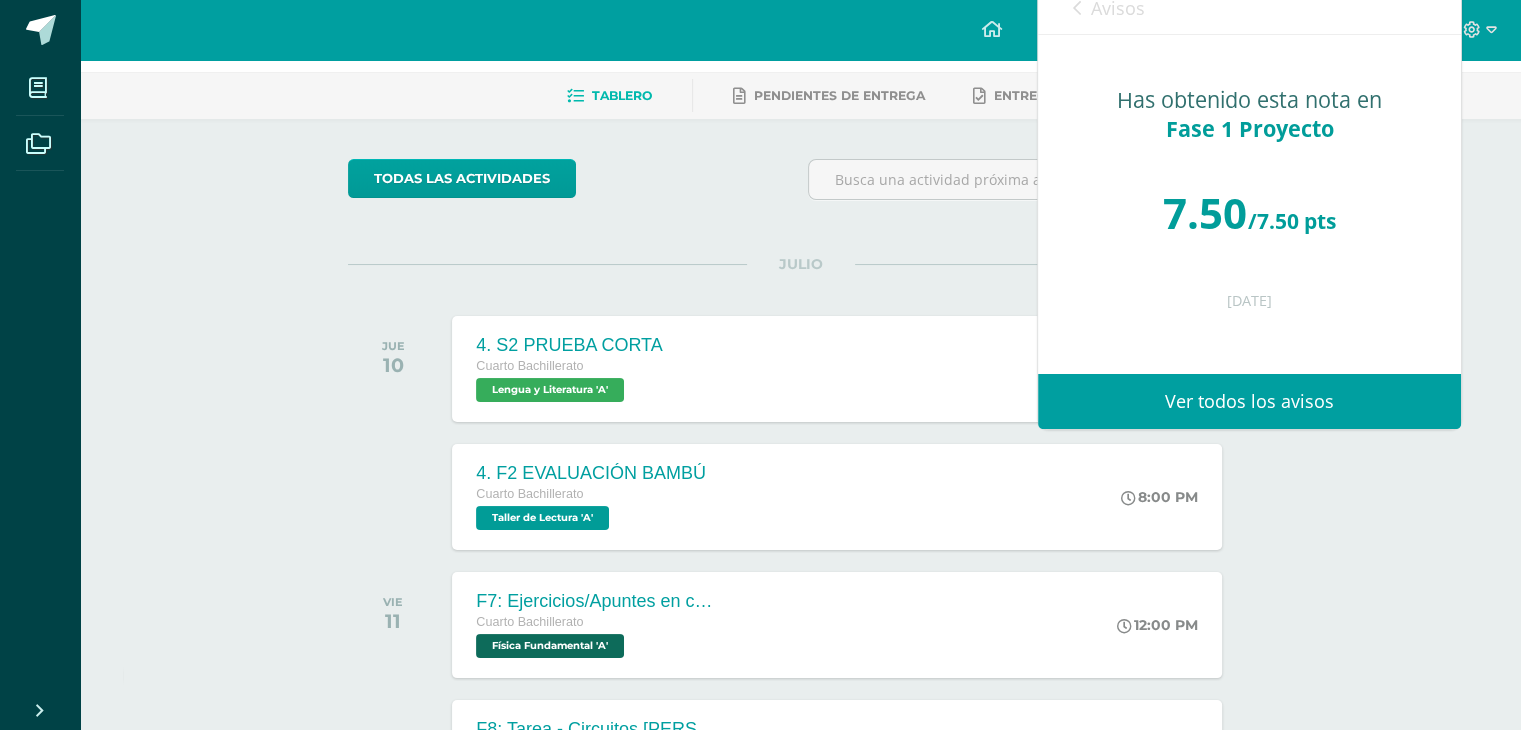 scroll, scrollTop: 0, scrollLeft: 0, axis: both 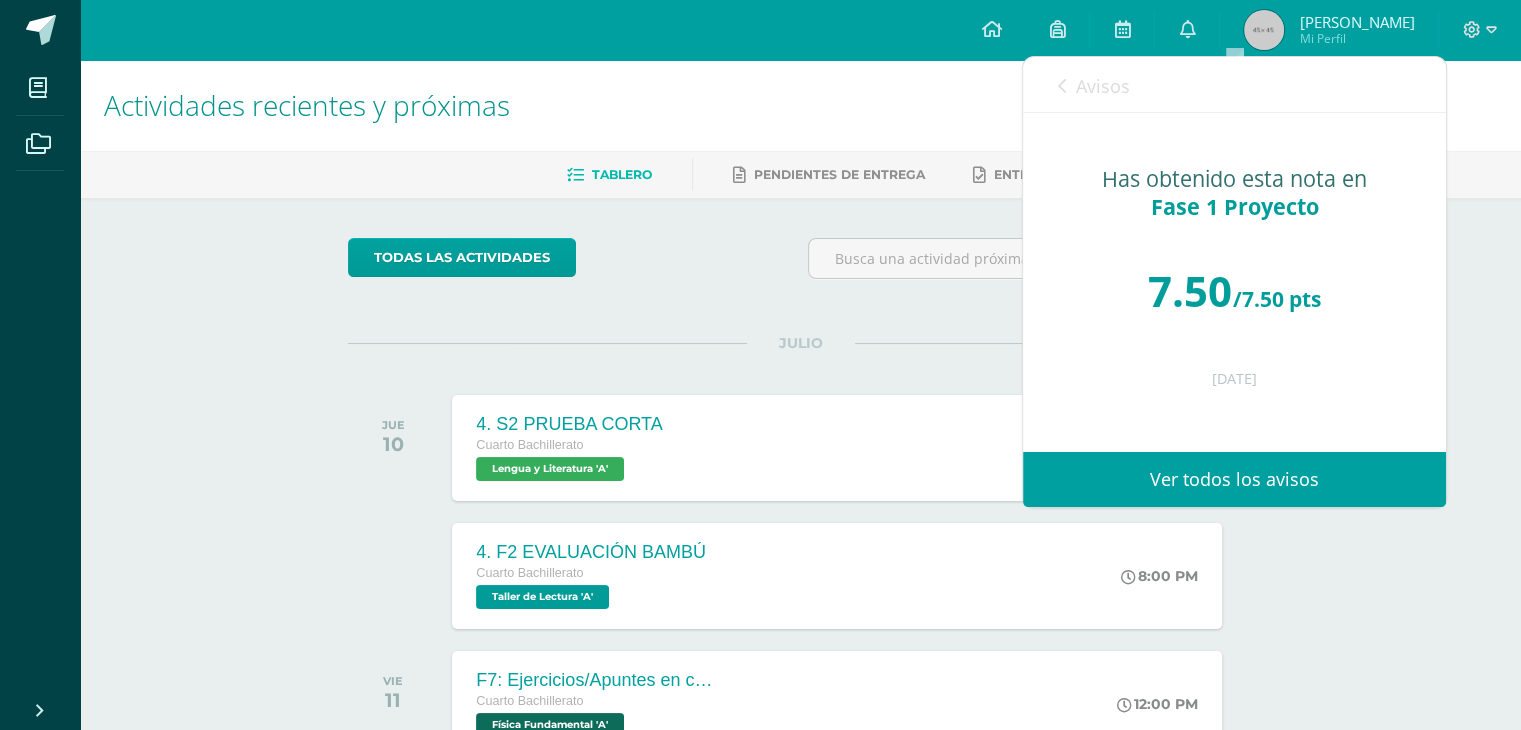 click on "Avisos" at bounding box center (1094, 85) 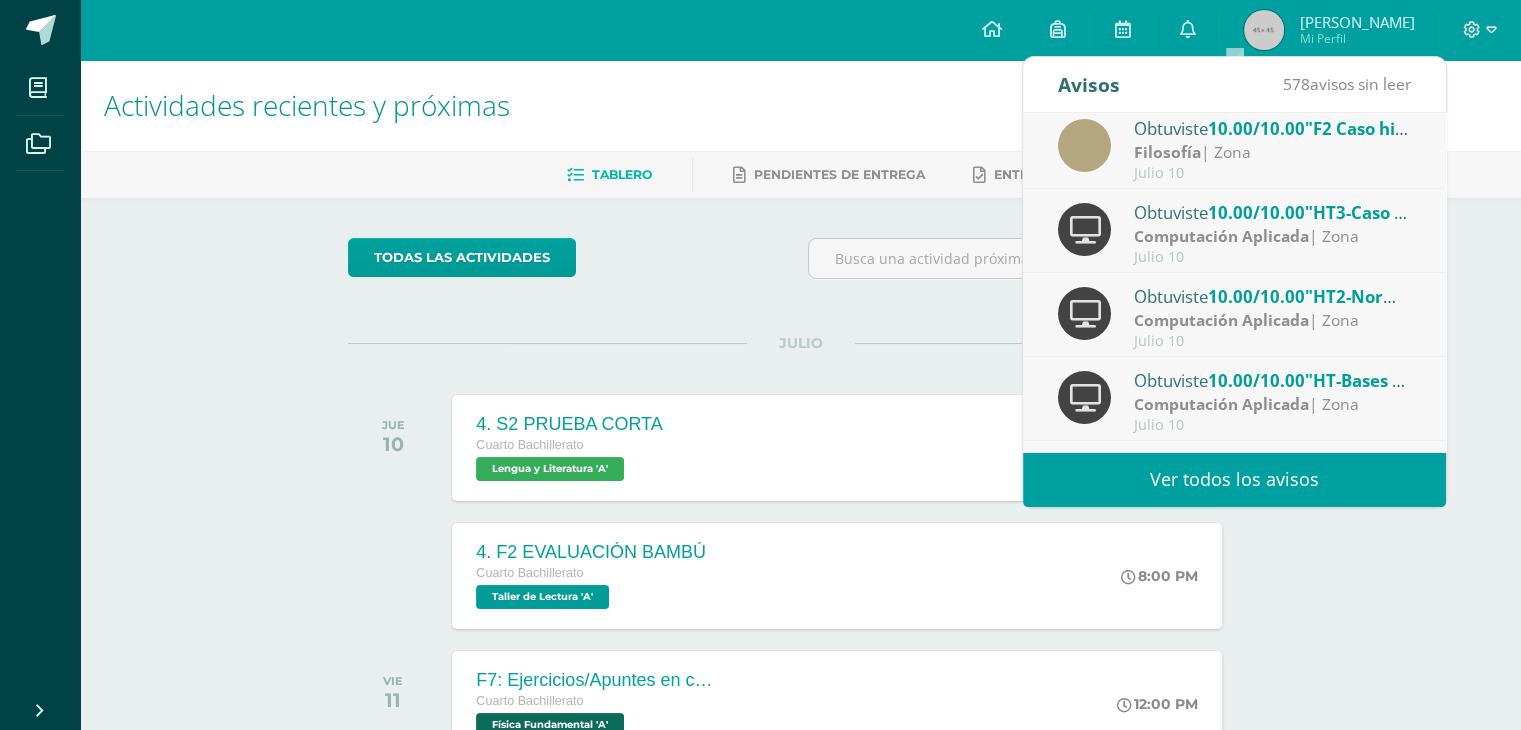scroll, scrollTop: 332, scrollLeft: 0, axis: vertical 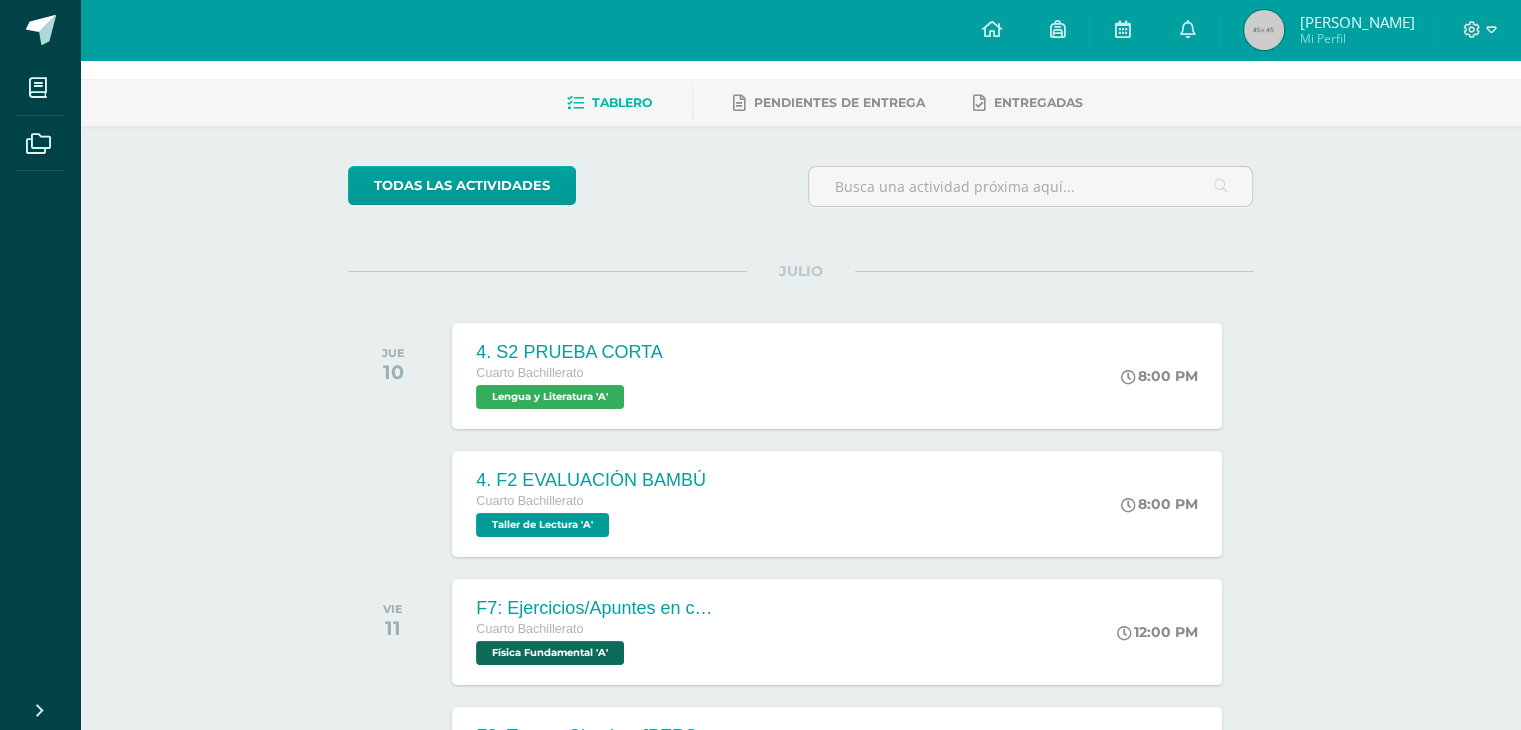 click at bounding box center (1264, 30) 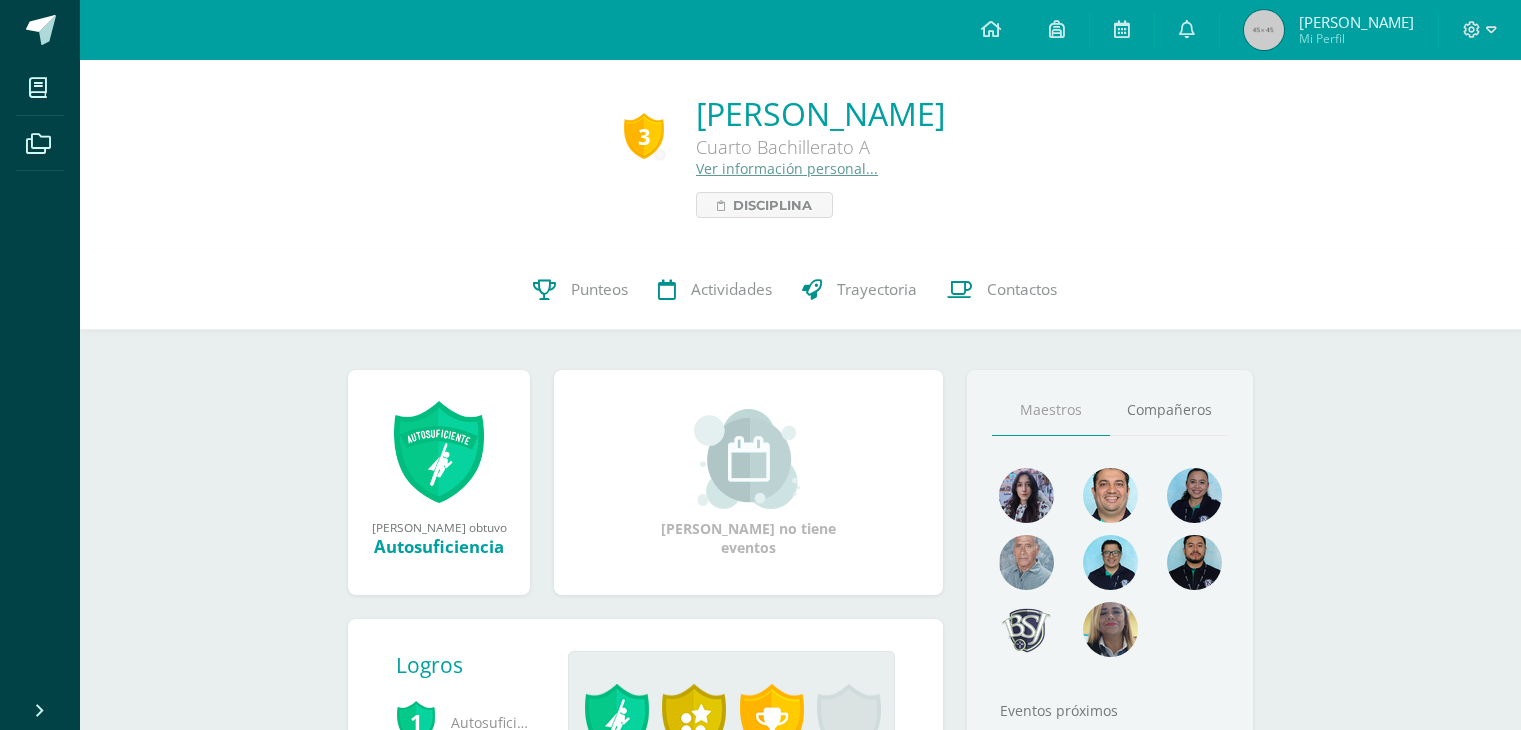 scroll, scrollTop: 0, scrollLeft: 0, axis: both 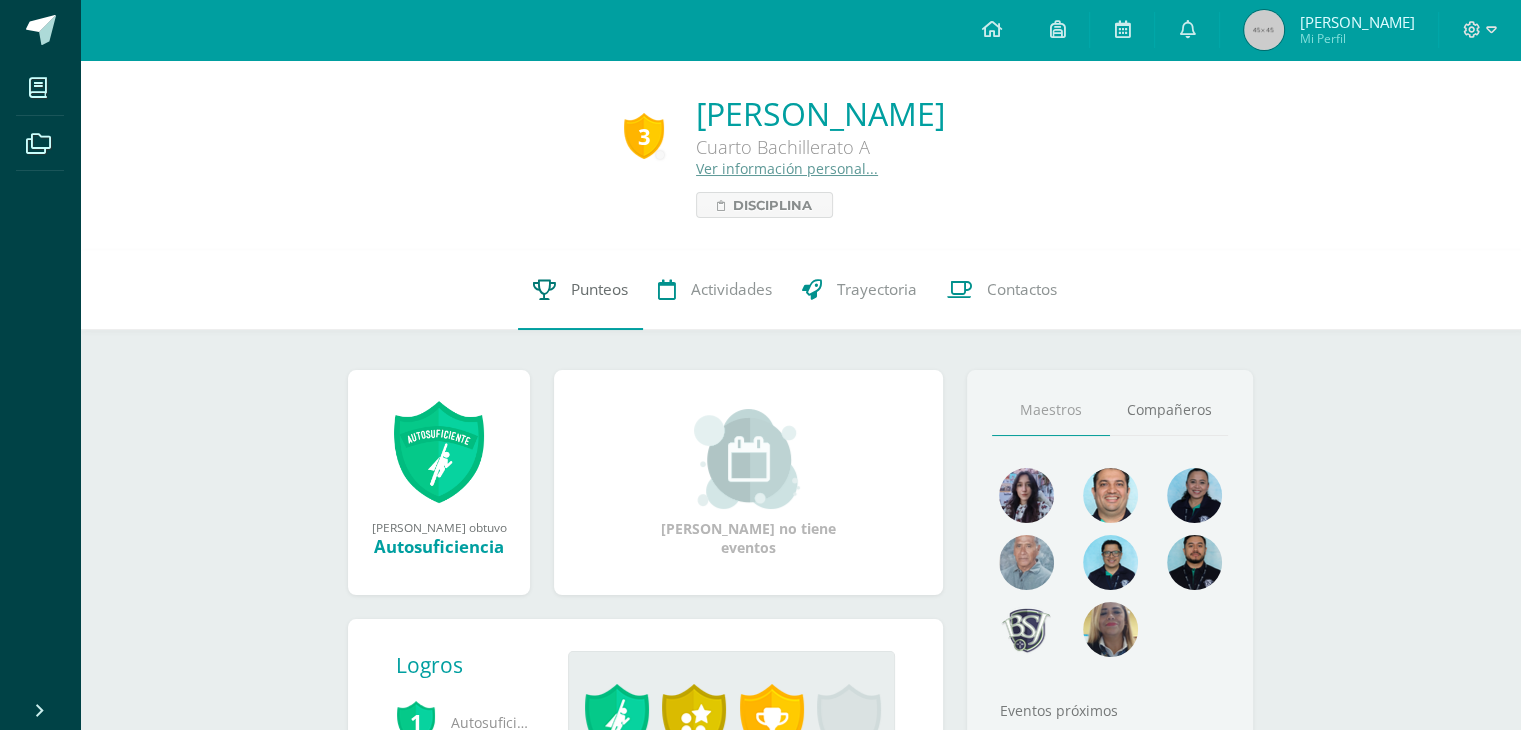 click on "Punteos" at bounding box center (599, 289) 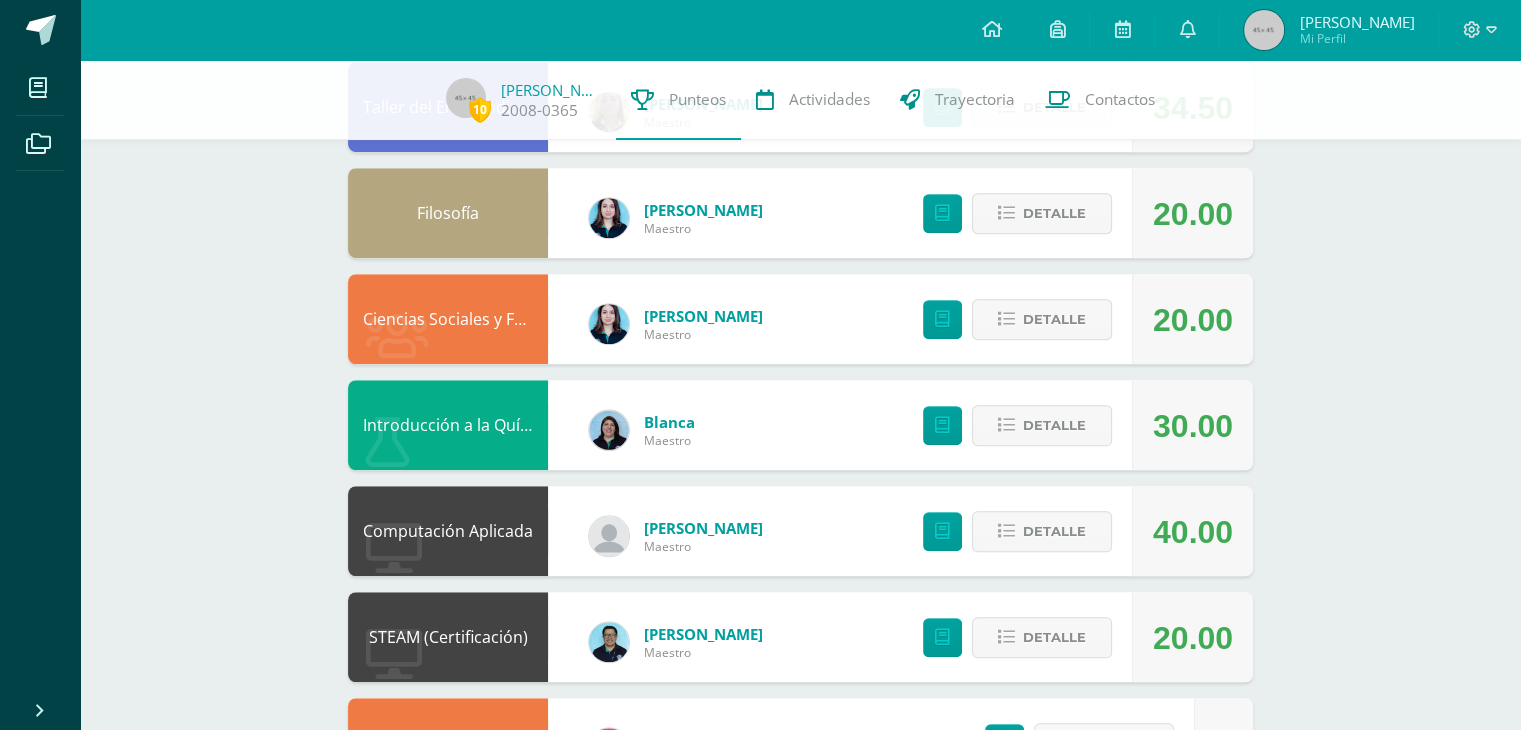 scroll, scrollTop: 1622, scrollLeft: 0, axis: vertical 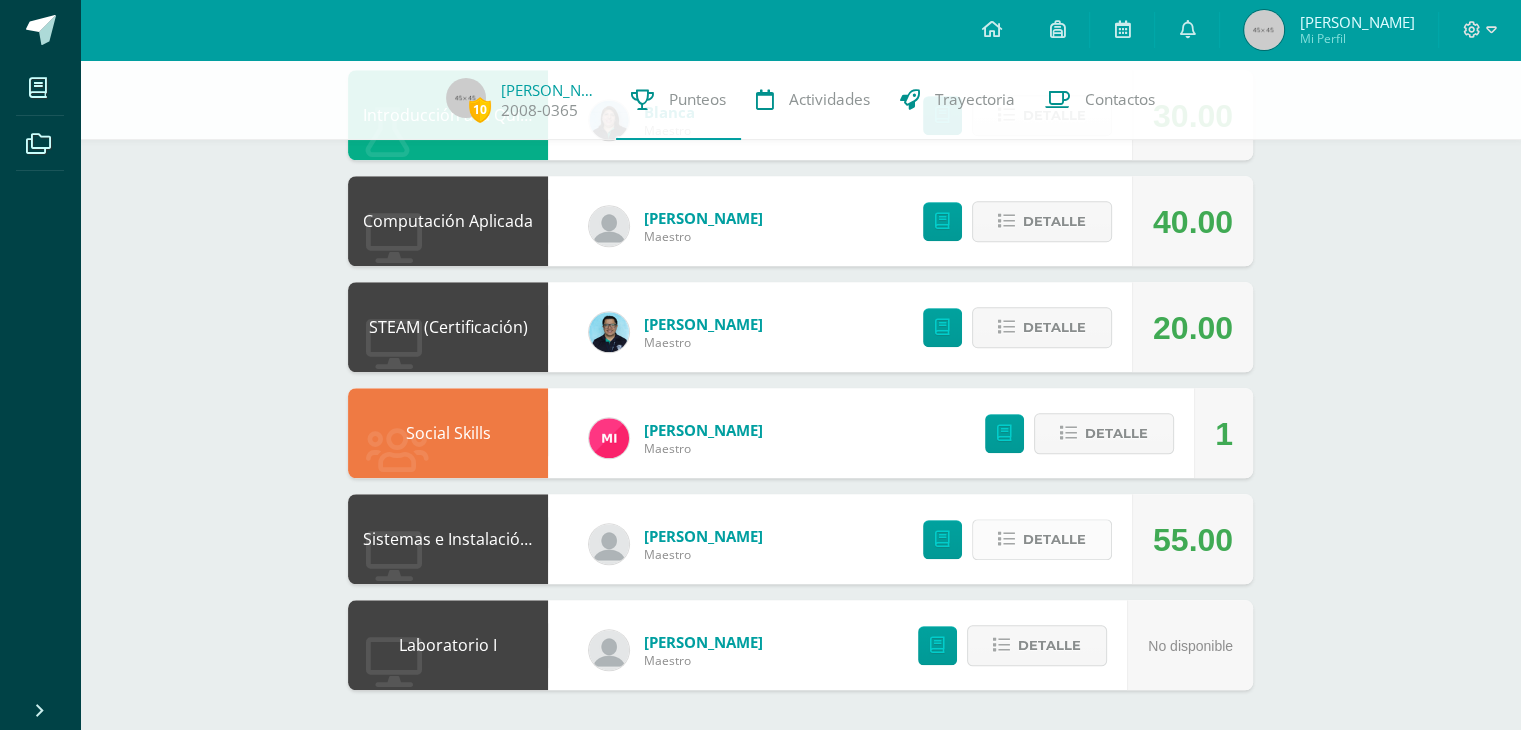 click on "Detalle" at bounding box center [1054, 539] 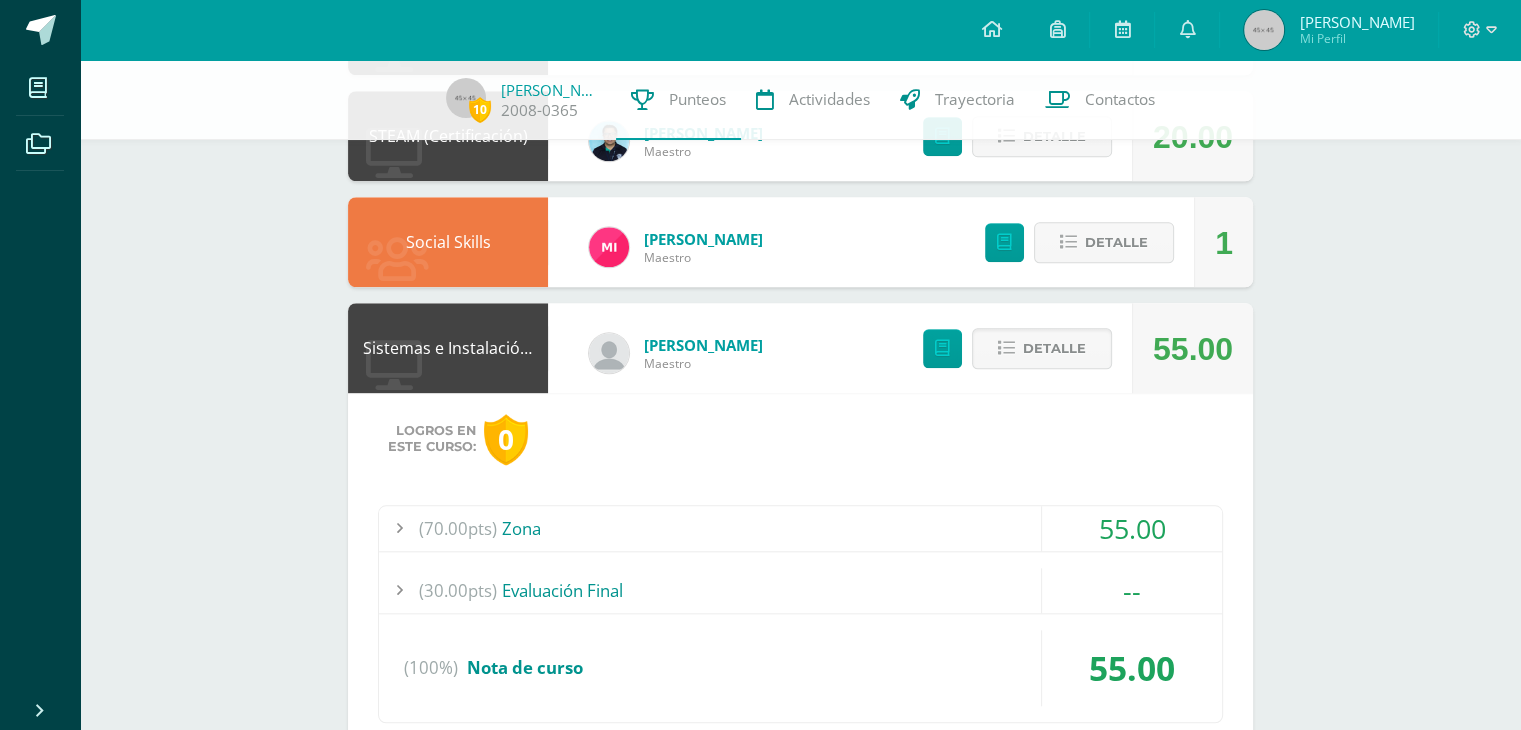 scroll, scrollTop: 1822, scrollLeft: 0, axis: vertical 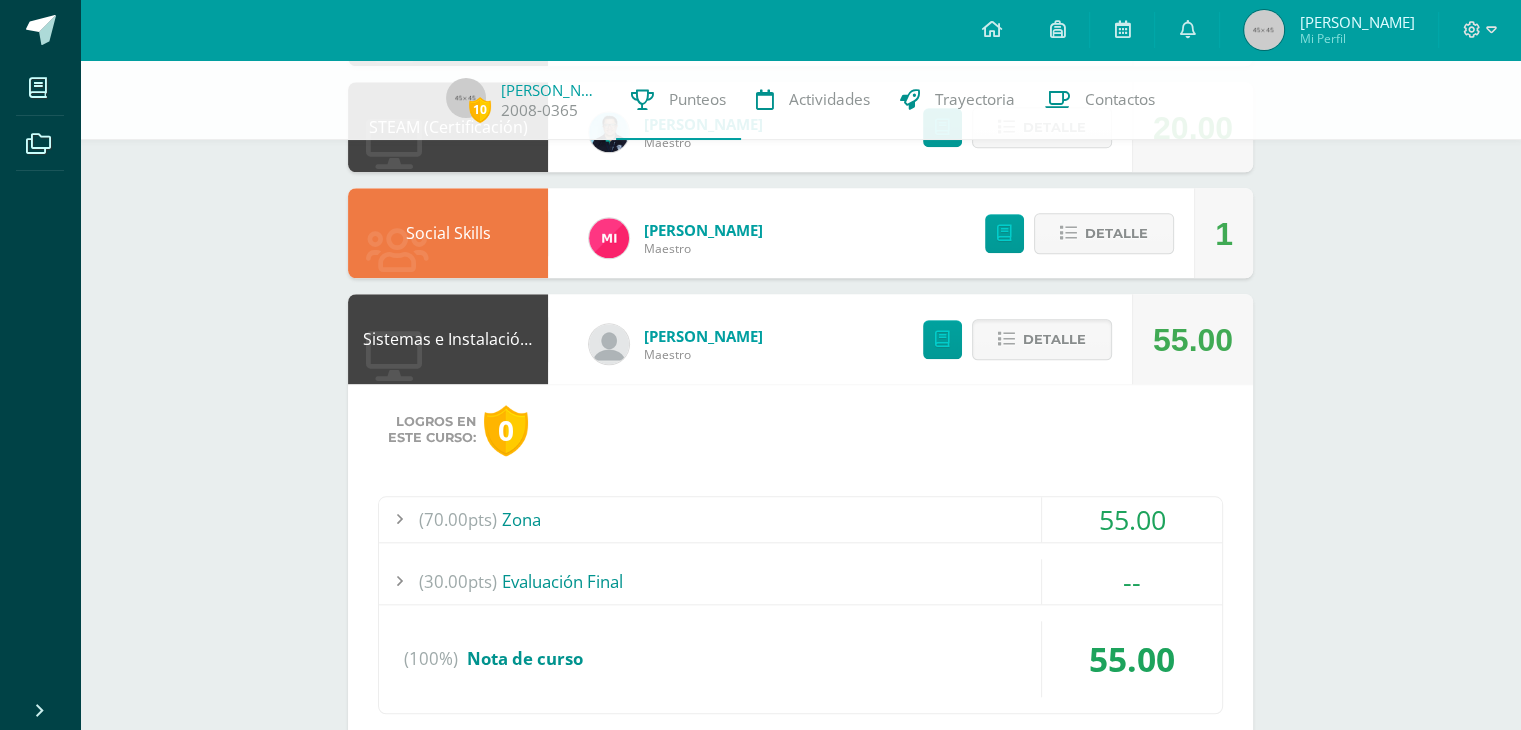 click on "(70.00pts)
Zona" at bounding box center (800, 519) 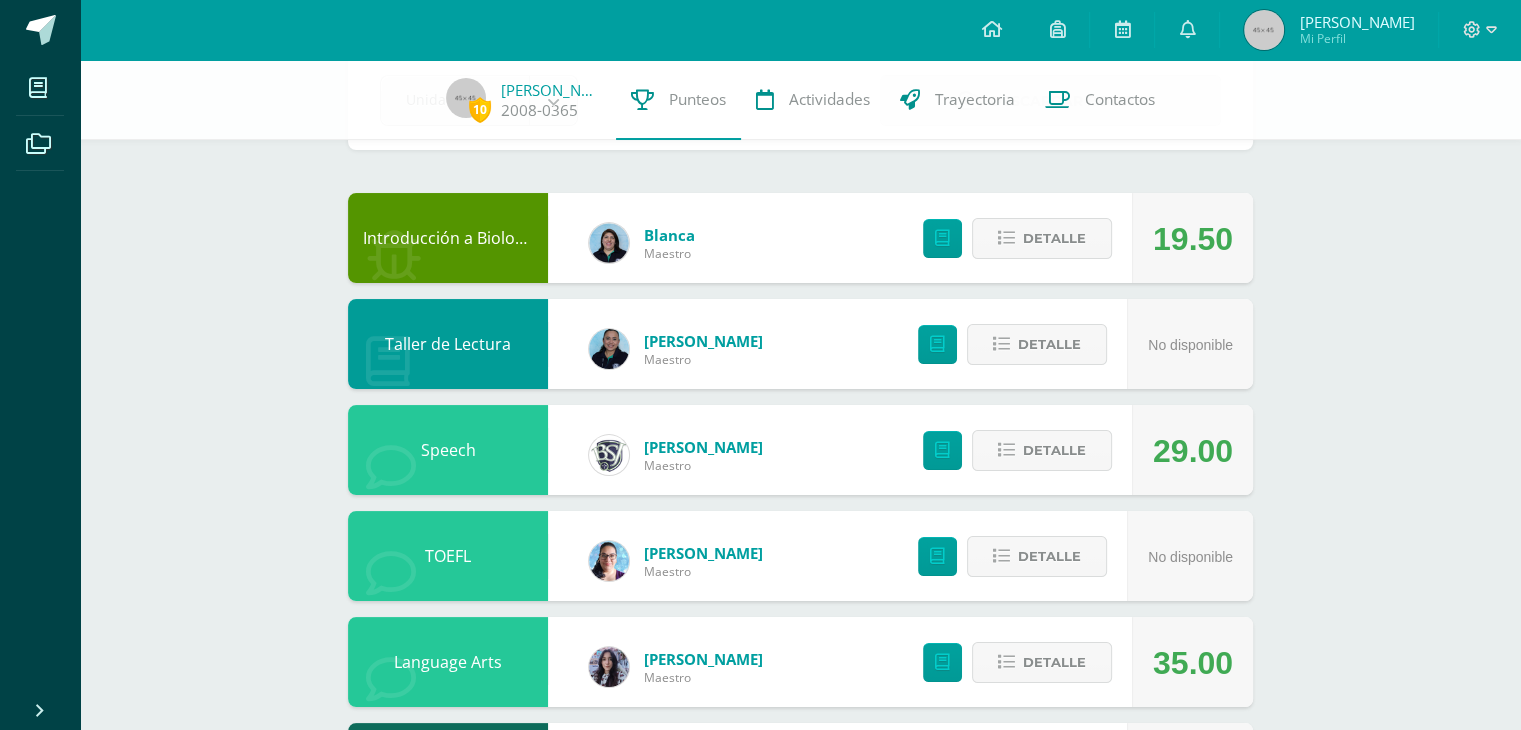 scroll, scrollTop: 120, scrollLeft: 0, axis: vertical 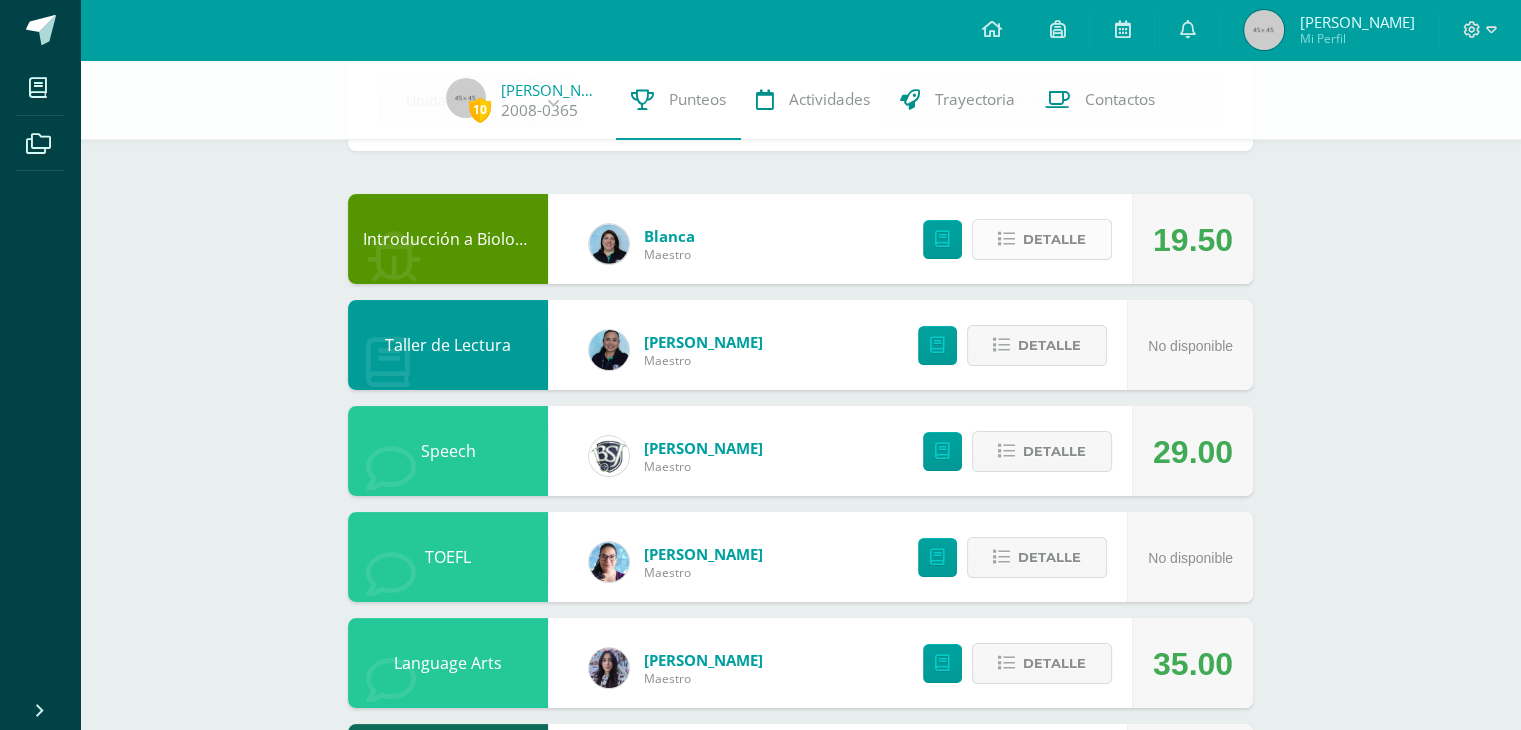 click on "Detalle" at bounding box center [1042, 239] 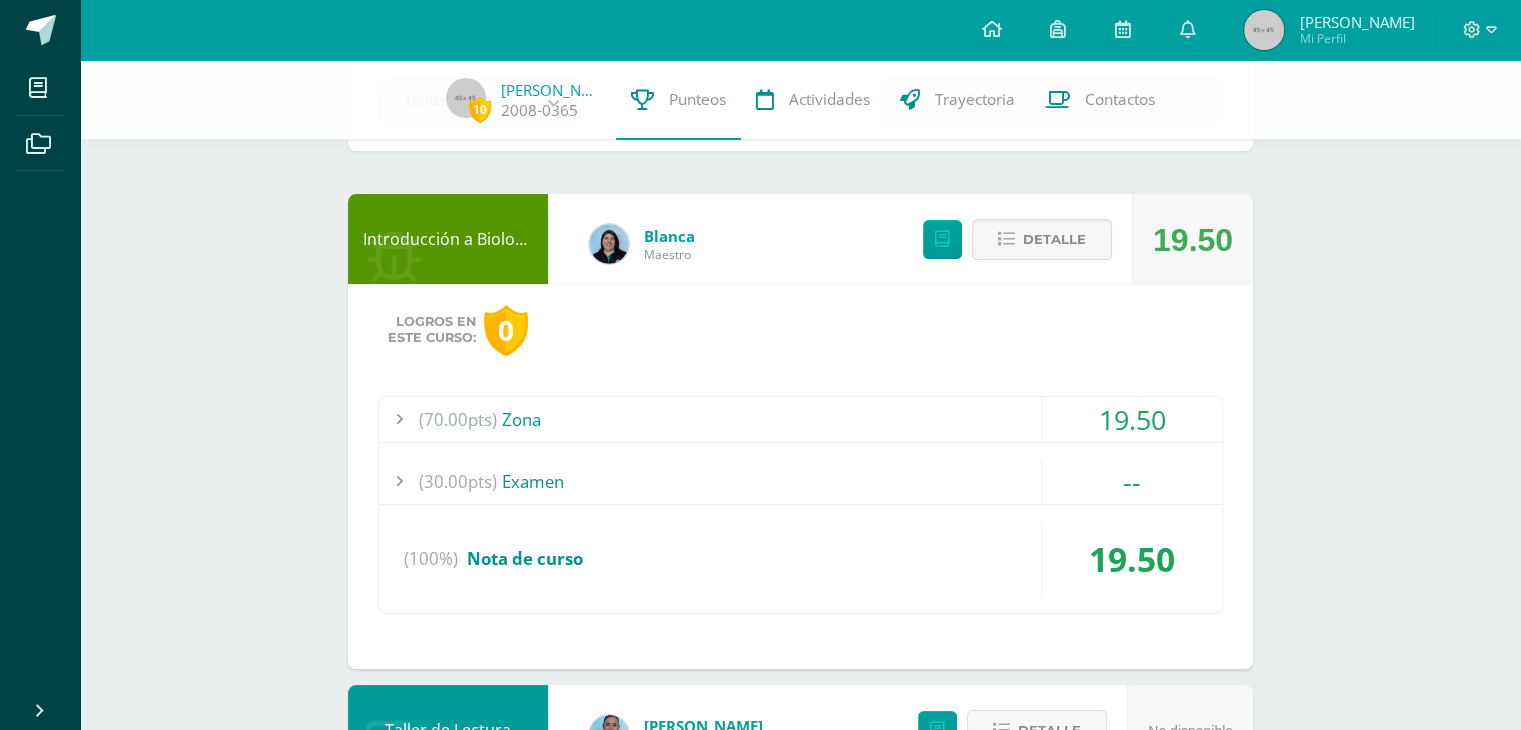 click on "(70.00pts)
Zona" at bounding box center [800, 419] 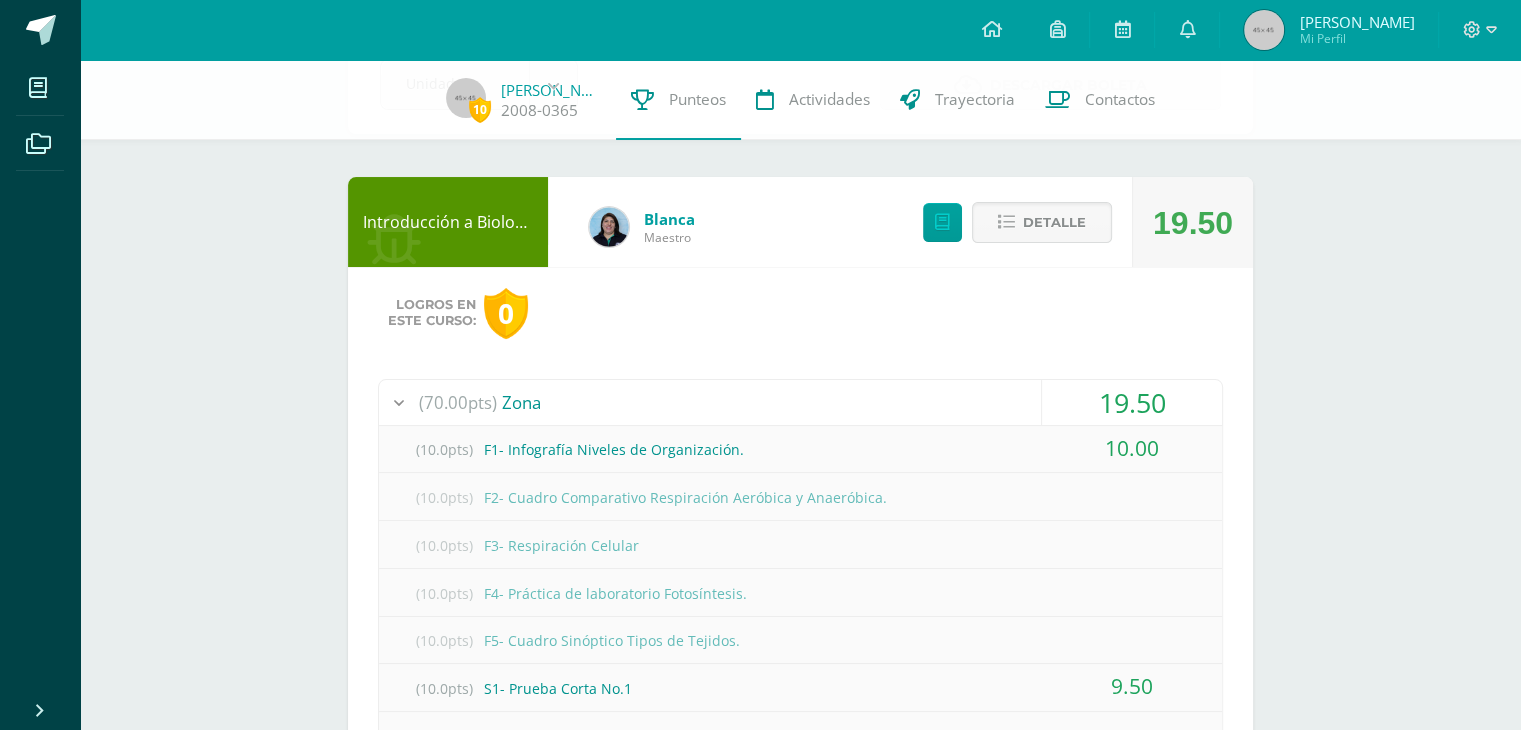 scroll, scrollTop: 126, scrollLeft: 0, axis: vertical 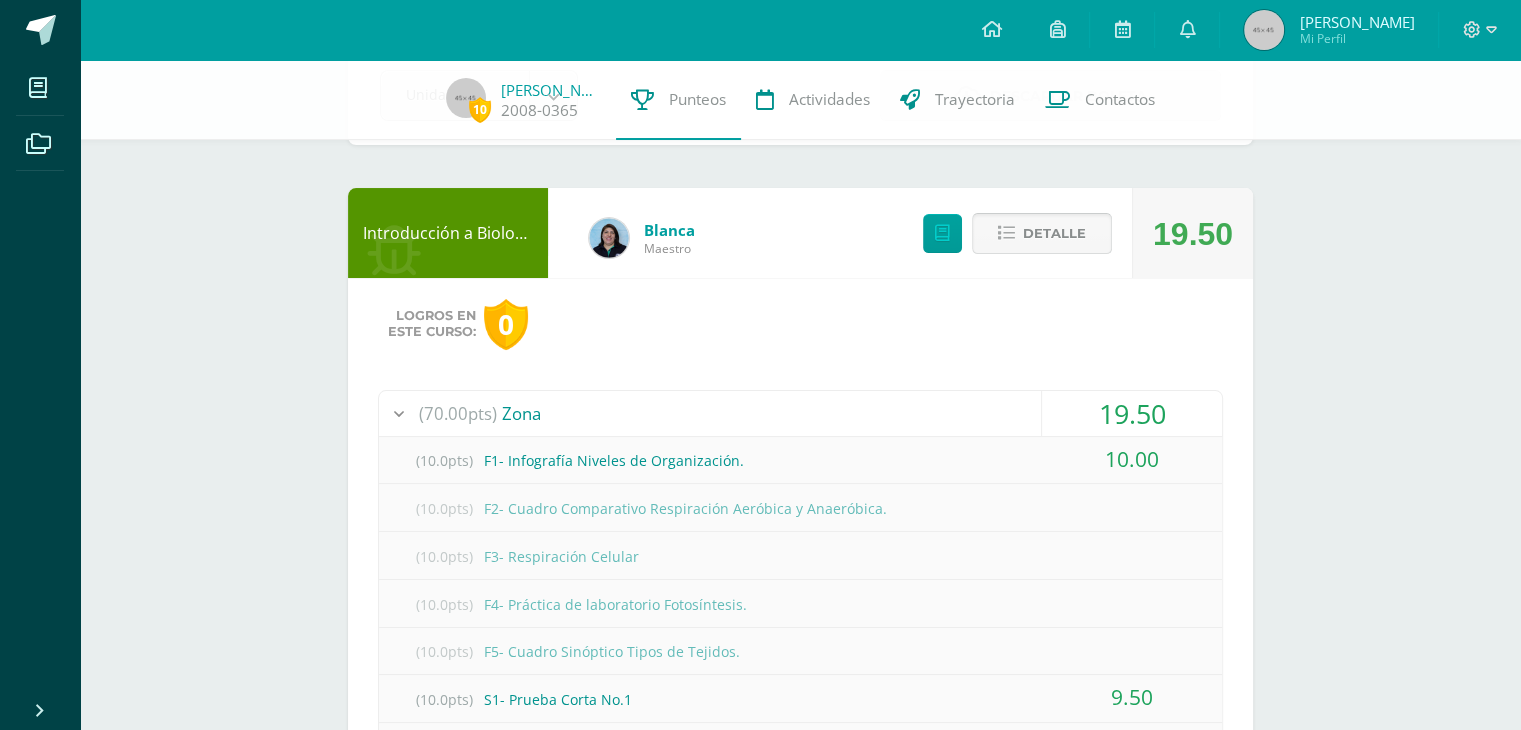click on "Detalle" at bounding box center (1054, 233) 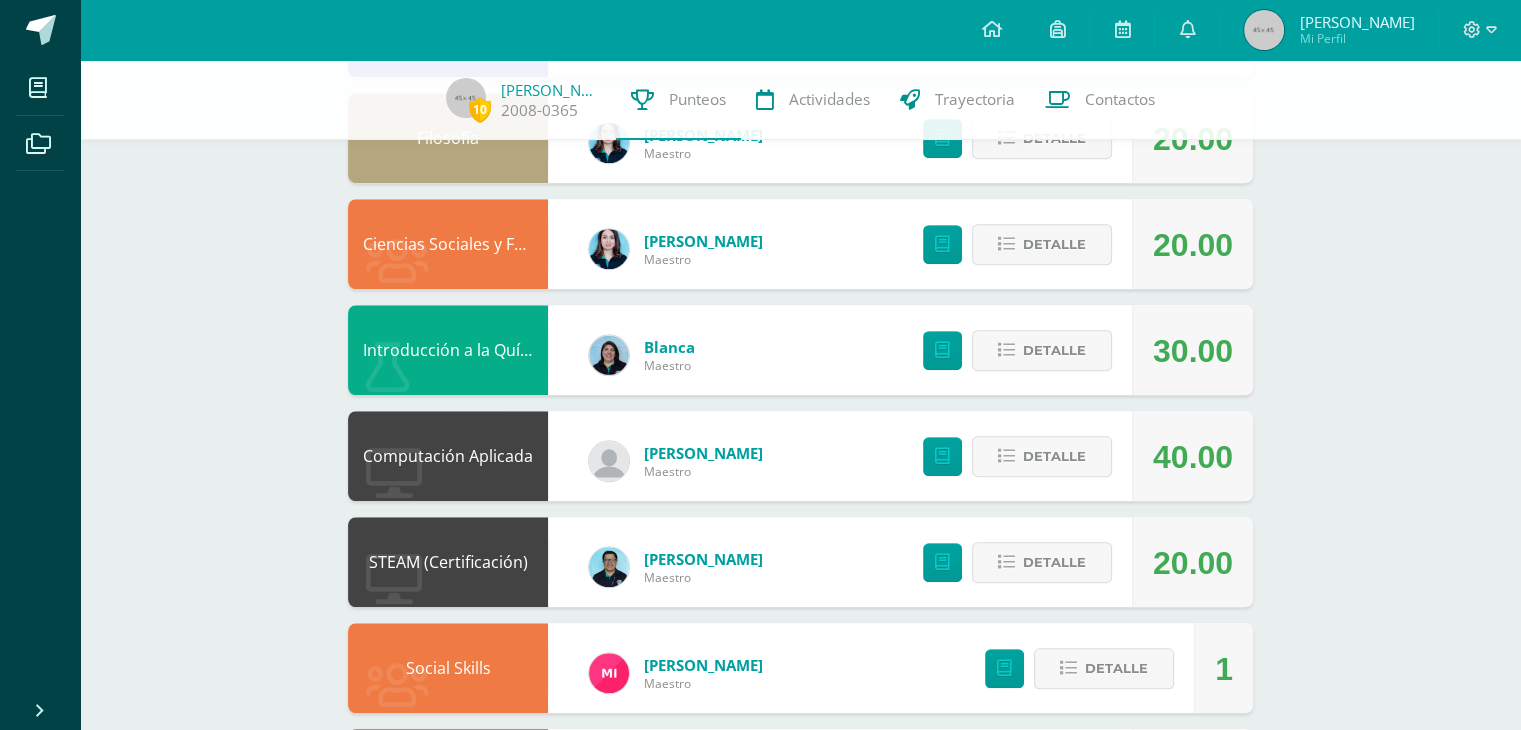 scroll, scrollTop: 1389, scrollLeft: 0, axis: vertical 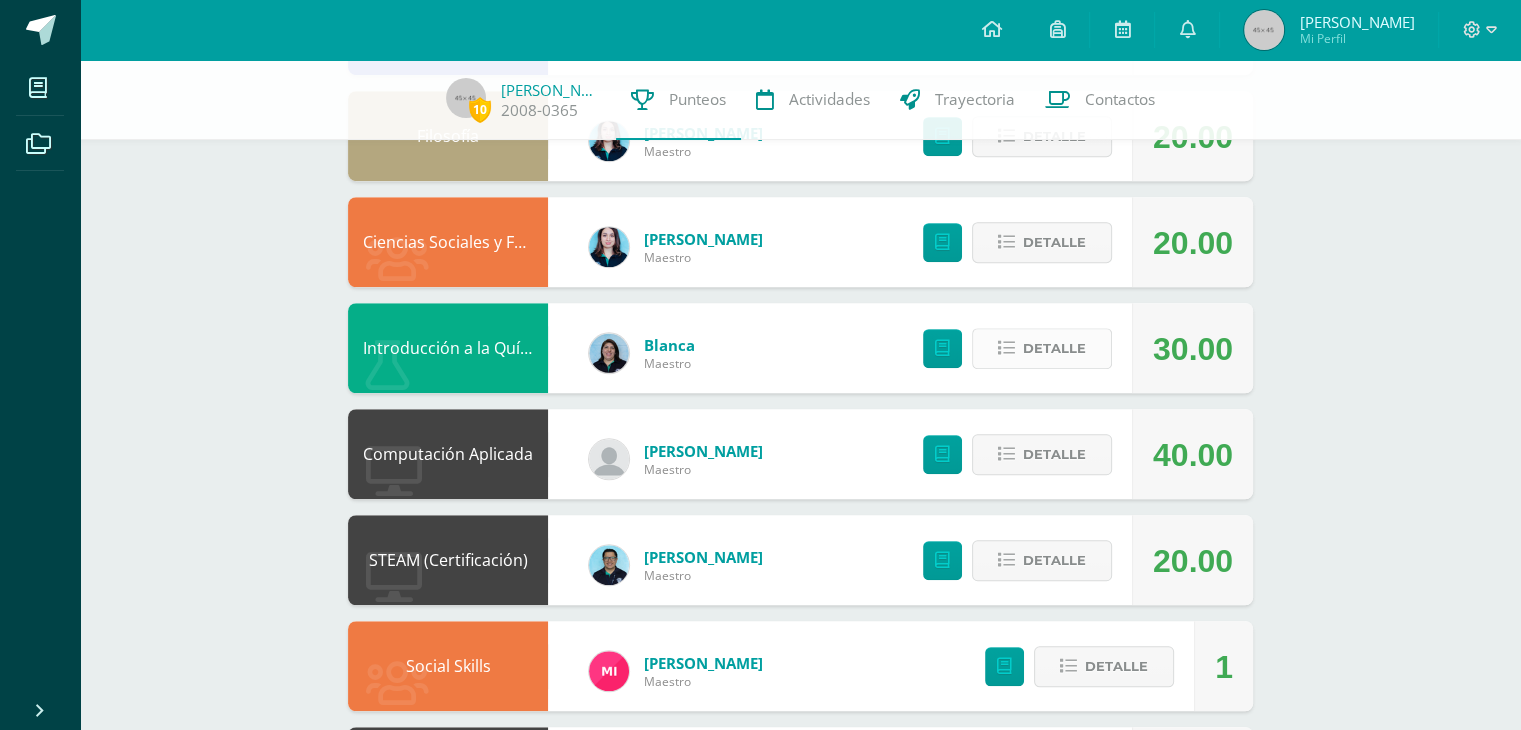 click on "Detalle" at bounding box center (1054, 348) 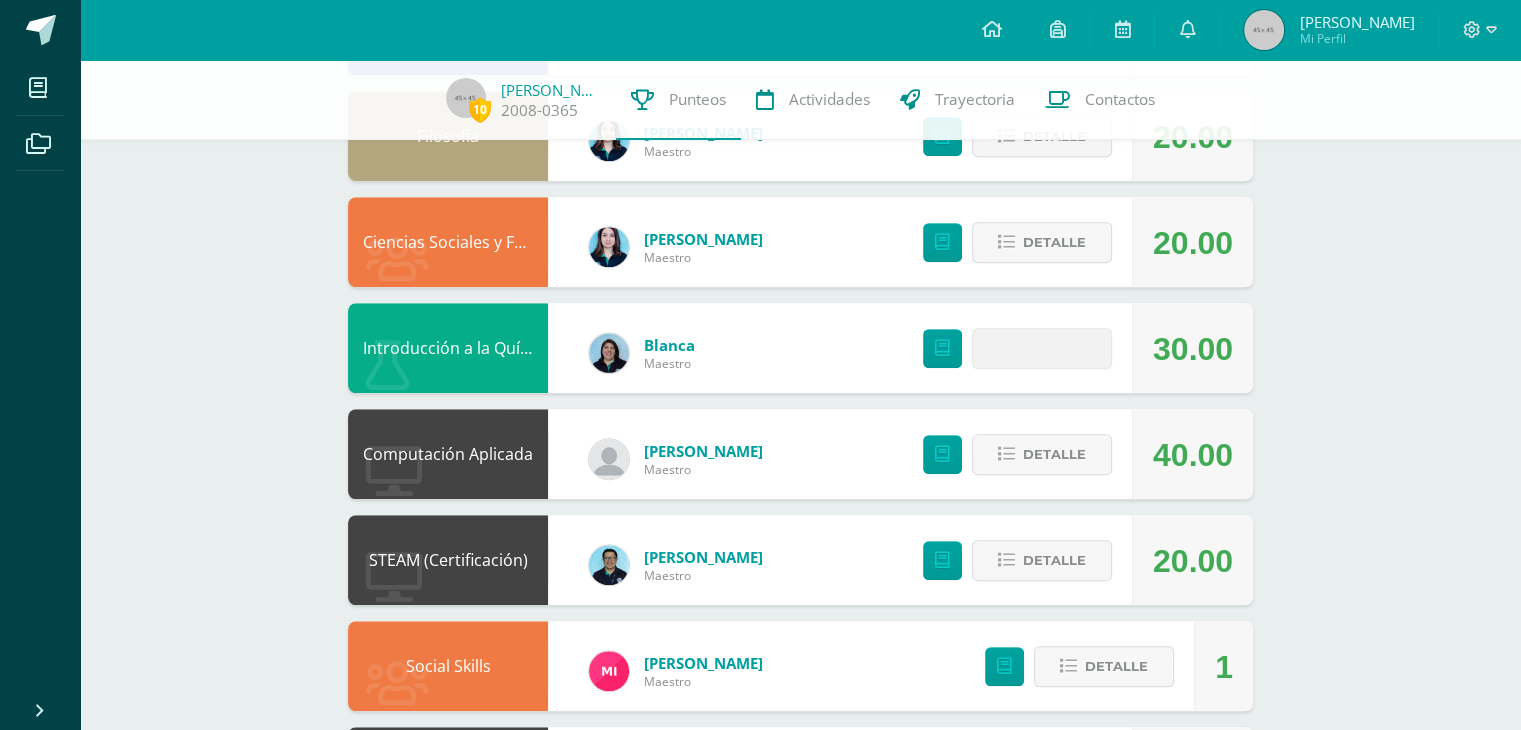 scroll, scrollTop: 1489, scrollLeft: 0, axis: vertical 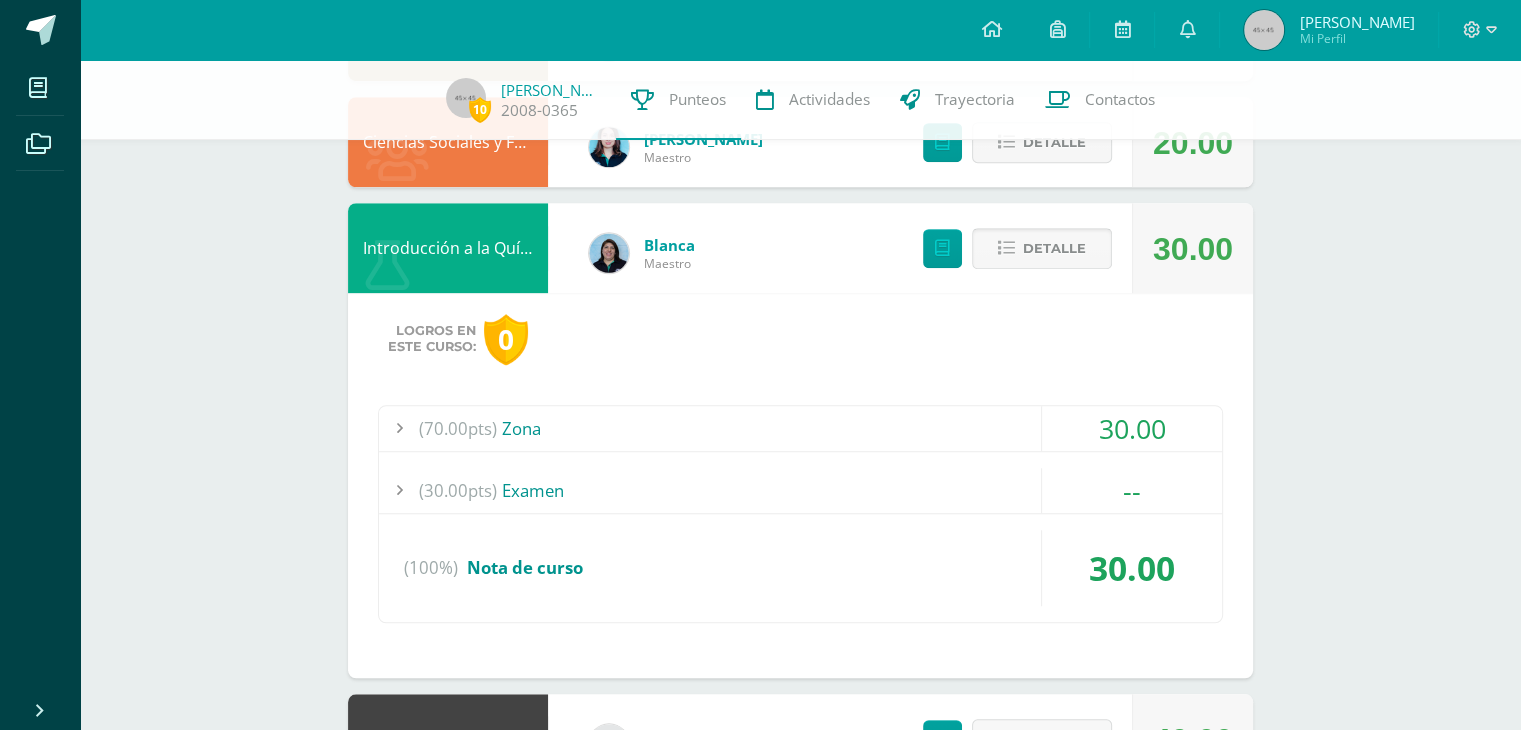 click on "Detalle" at bounding box center (1054, 248) 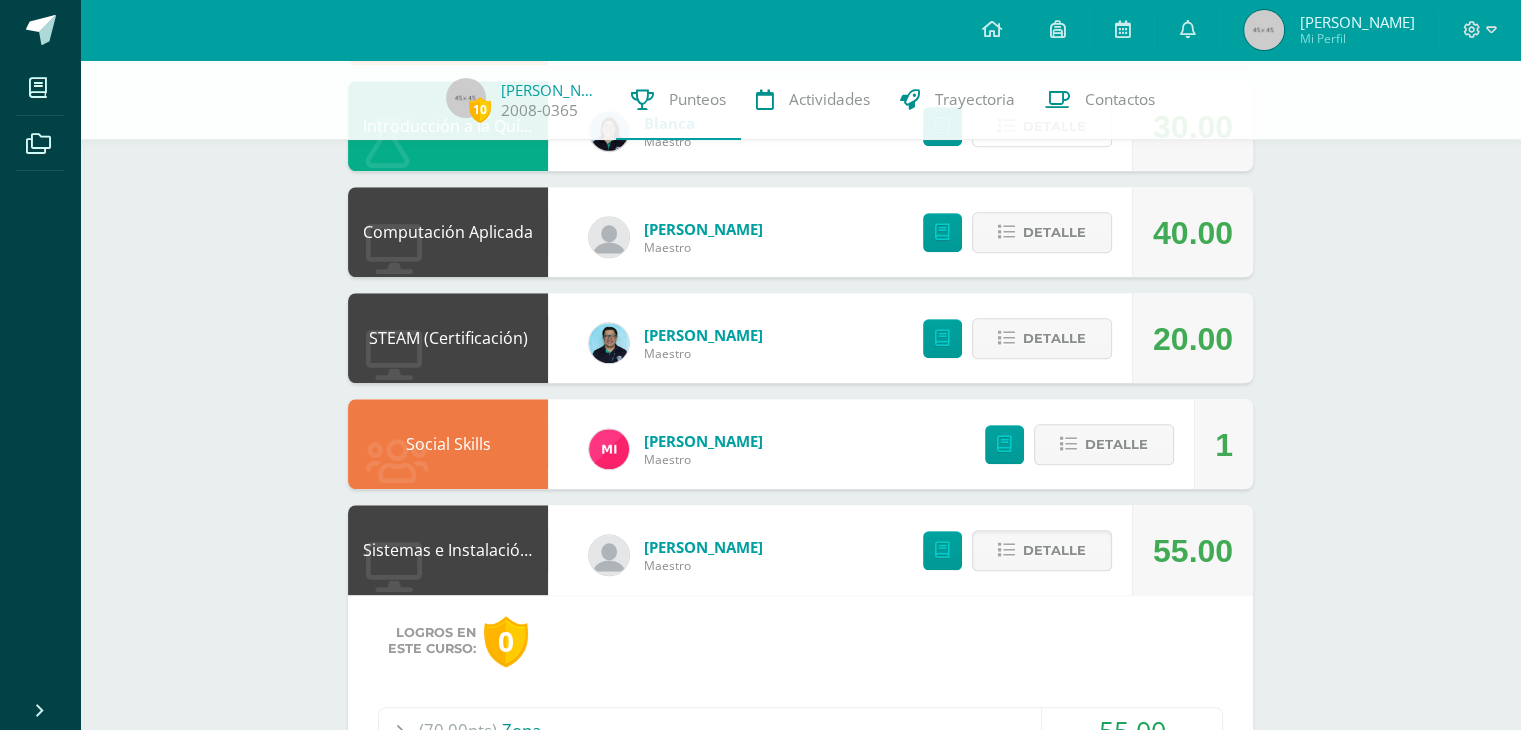 scroll, scrollTop: 1640, scrollLeft: 0, axis: vertical 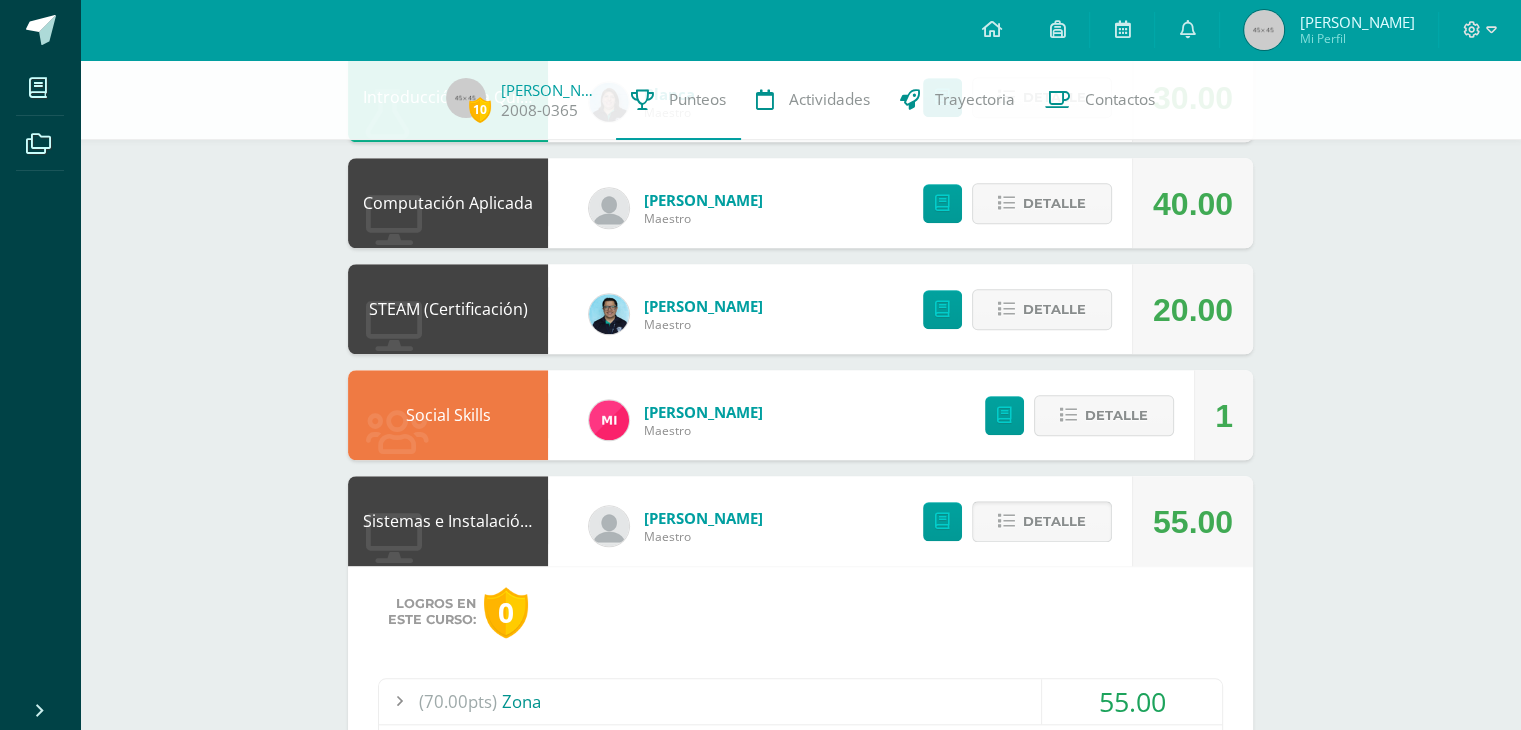 click on "Detalle" at bounding box center [1054, 521] 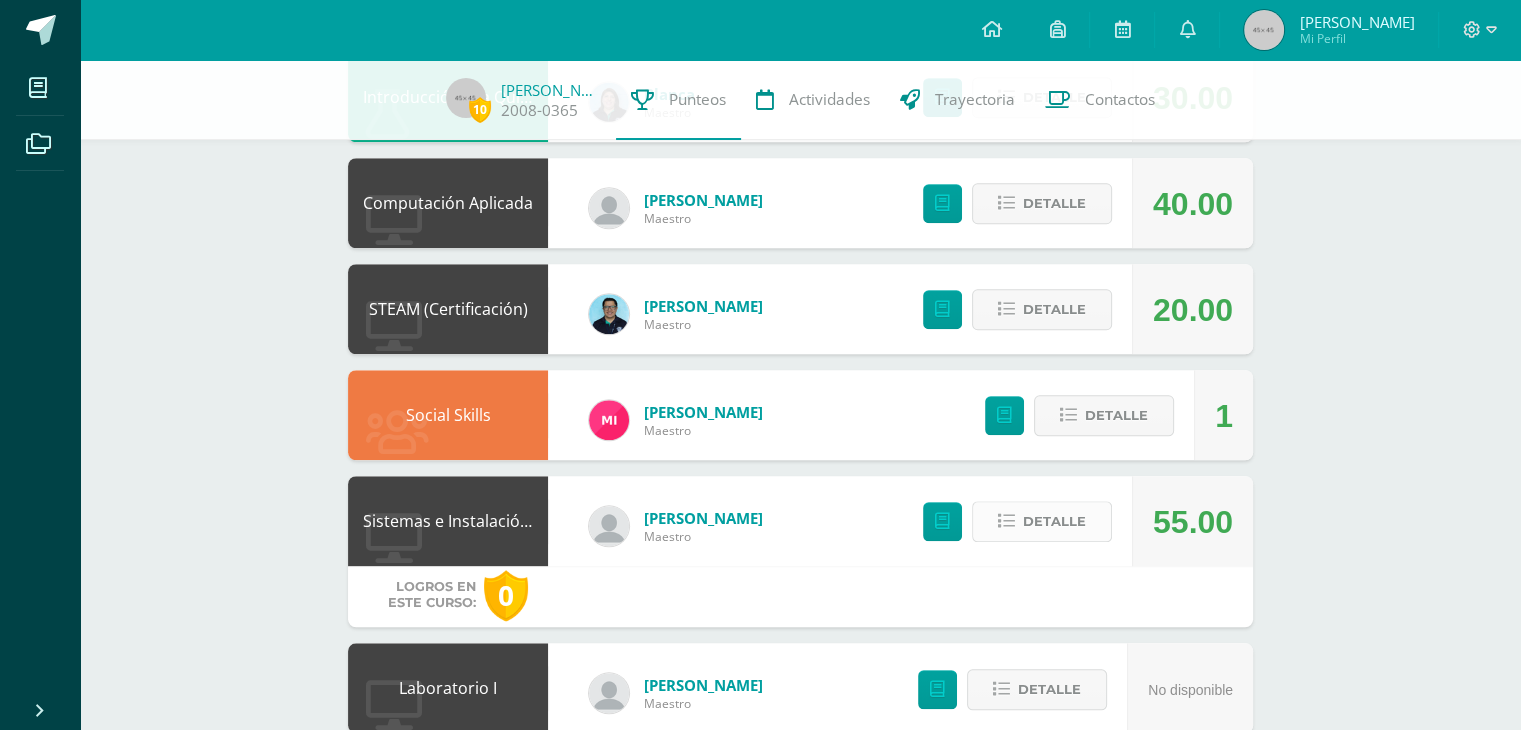 scroll, scrollTop: 1622, scrollLeft: 0, axis: vertical 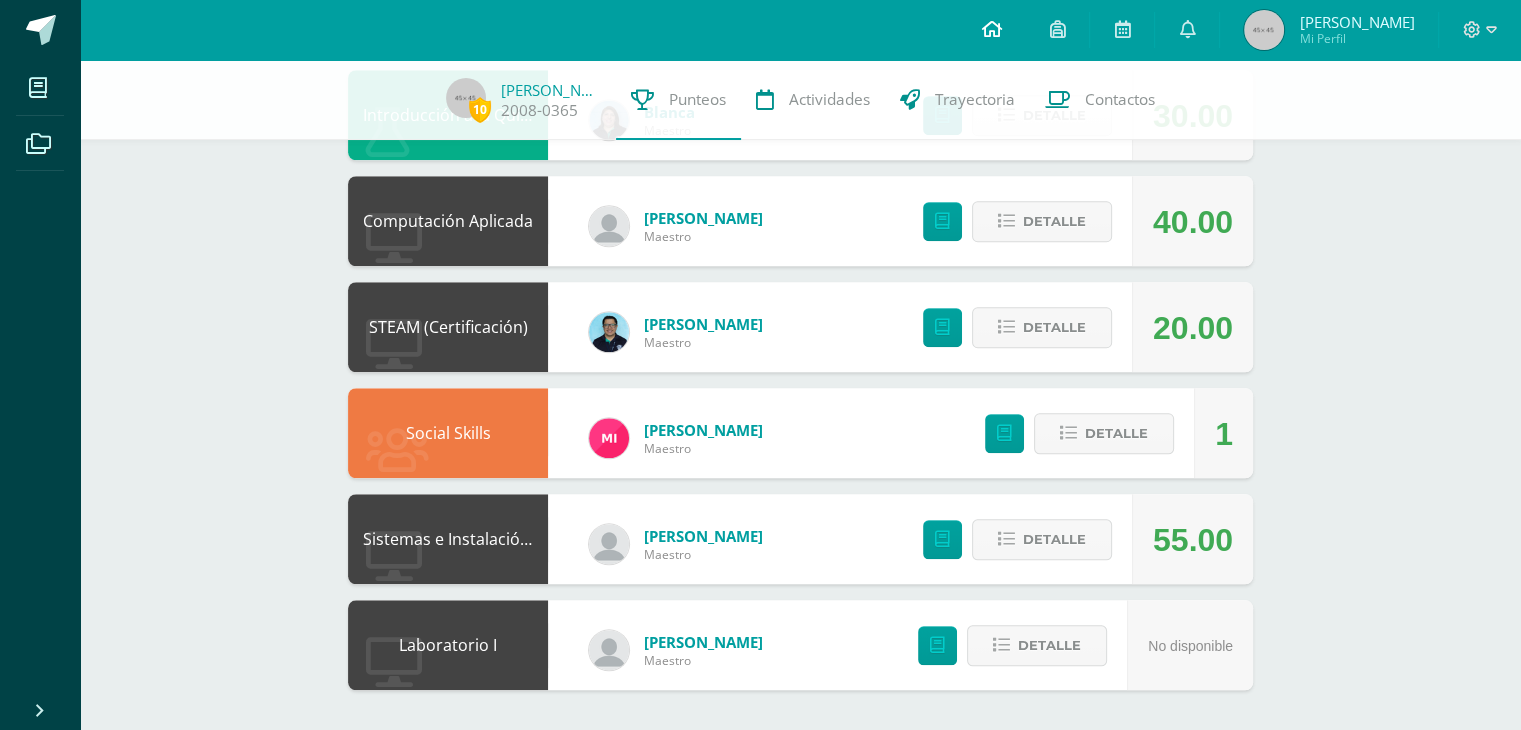 click at bounding box center (991, 29) 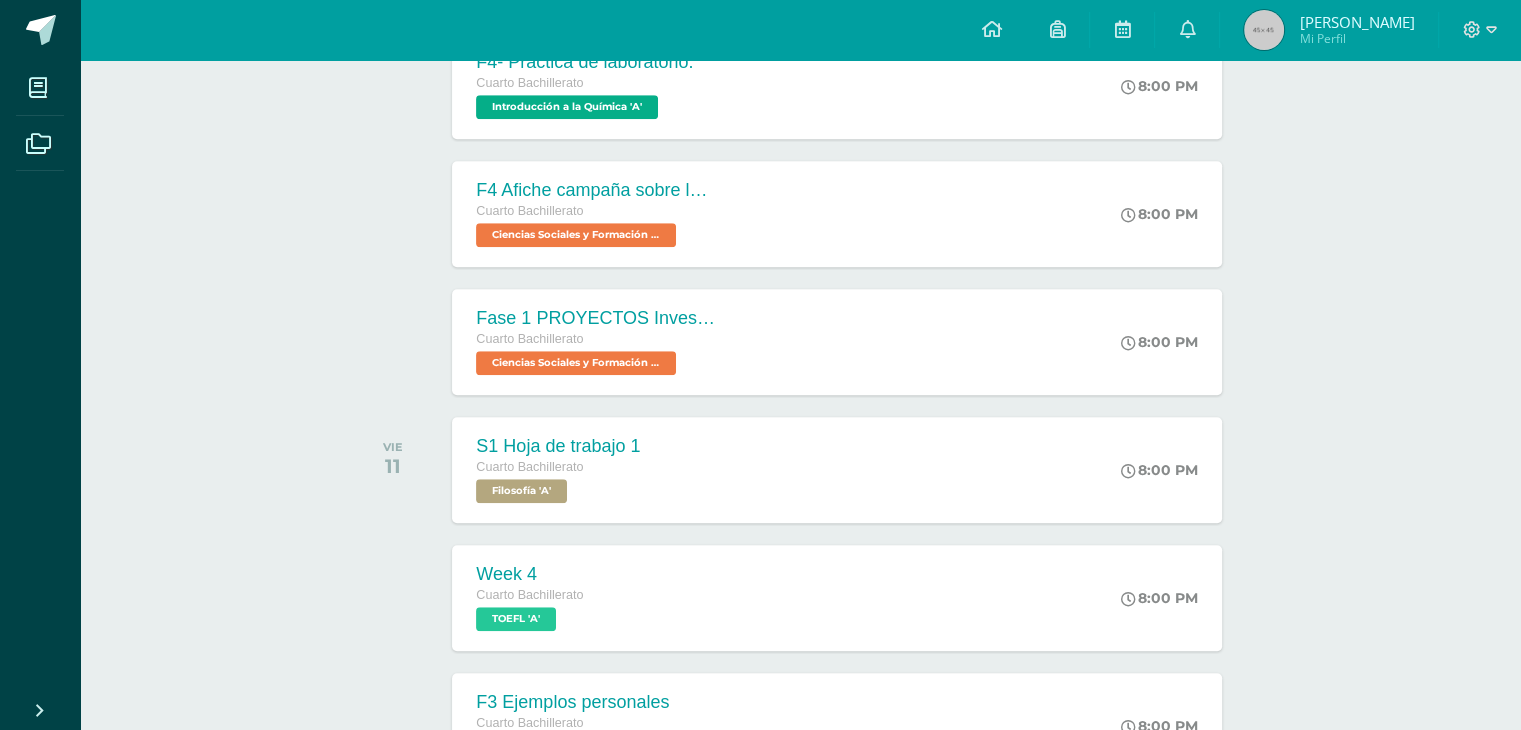 scroll, scrollTop: 1512, scrollLeft: 0, axis: vertical 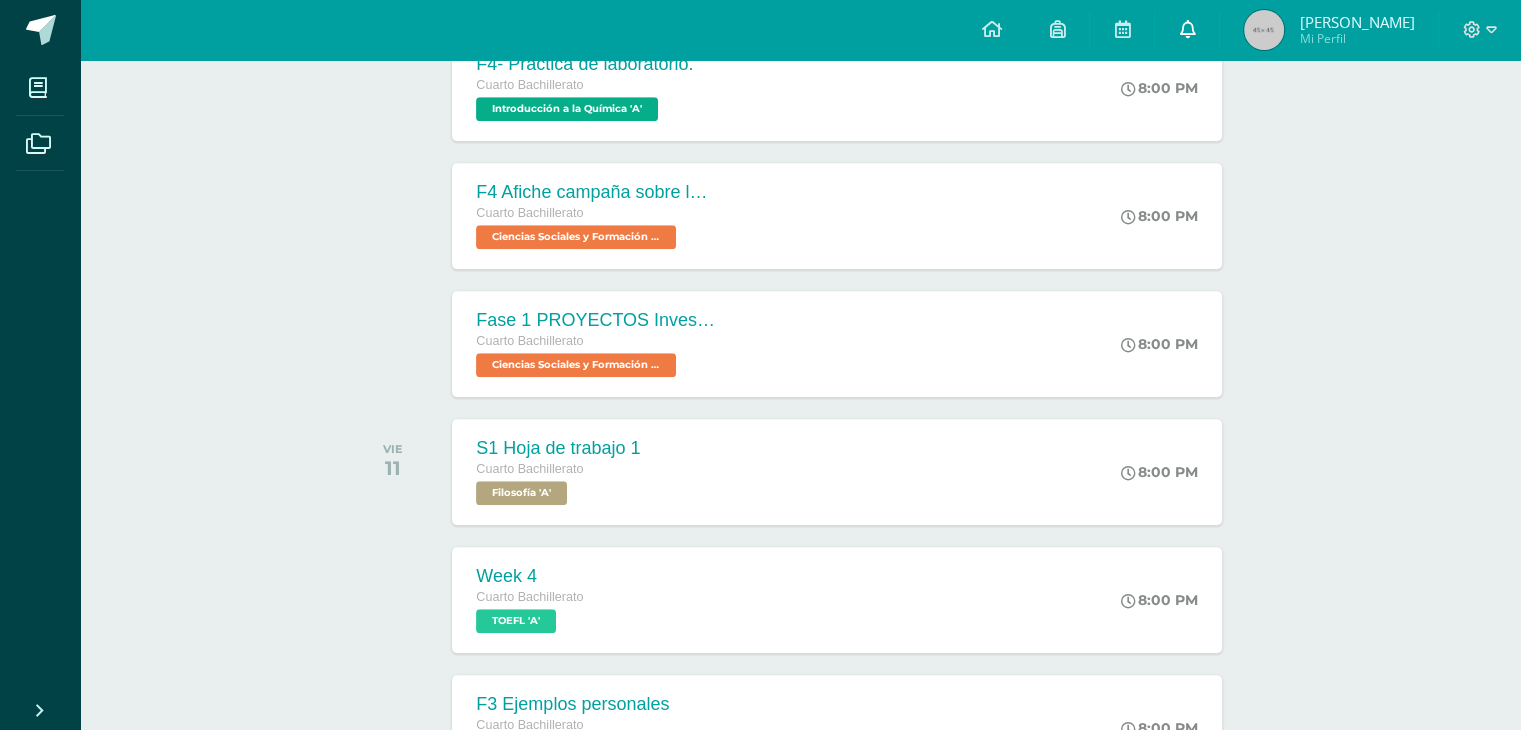 click at bounding box center [1187, 30] 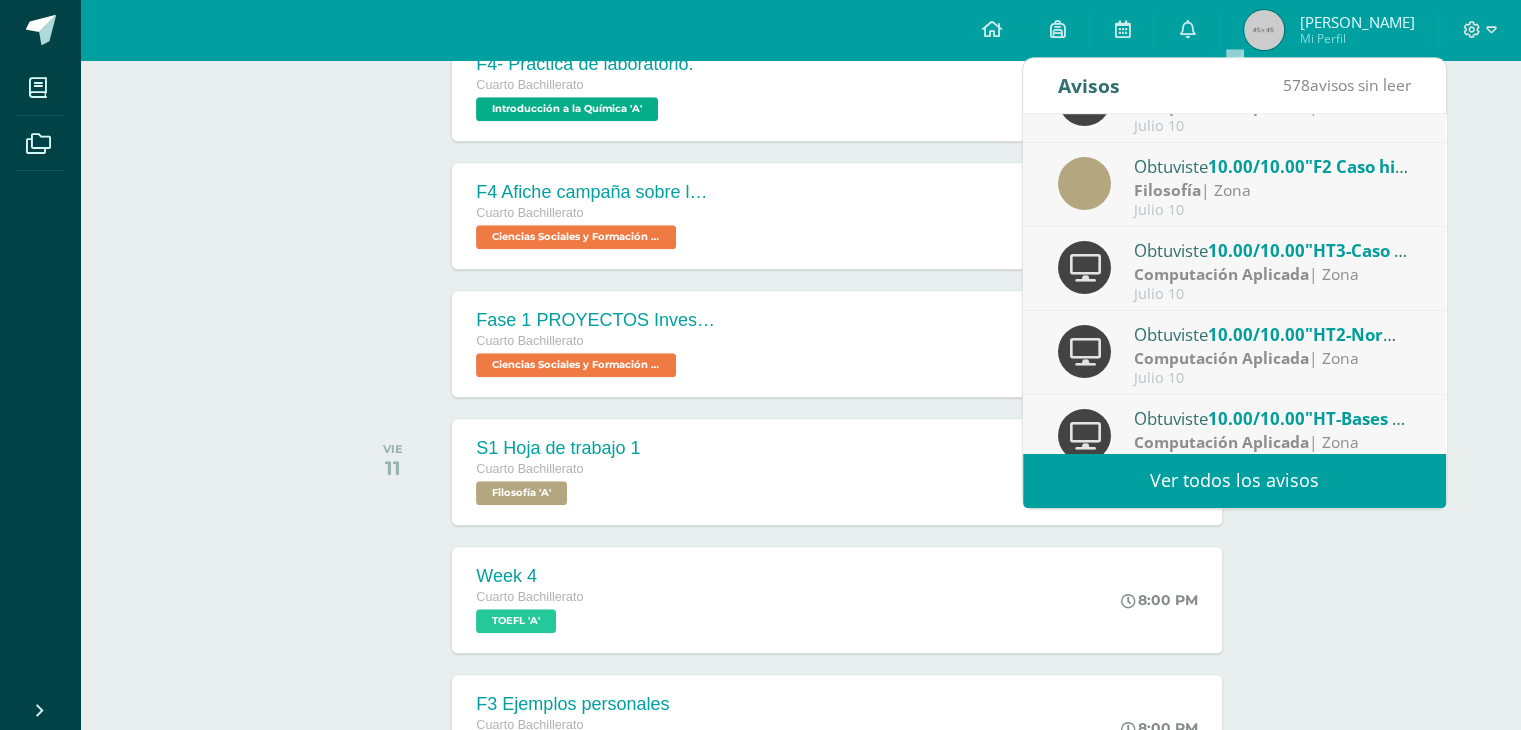 scroll, scrollTop: 332, scrollLeft: 0, axis: vertical 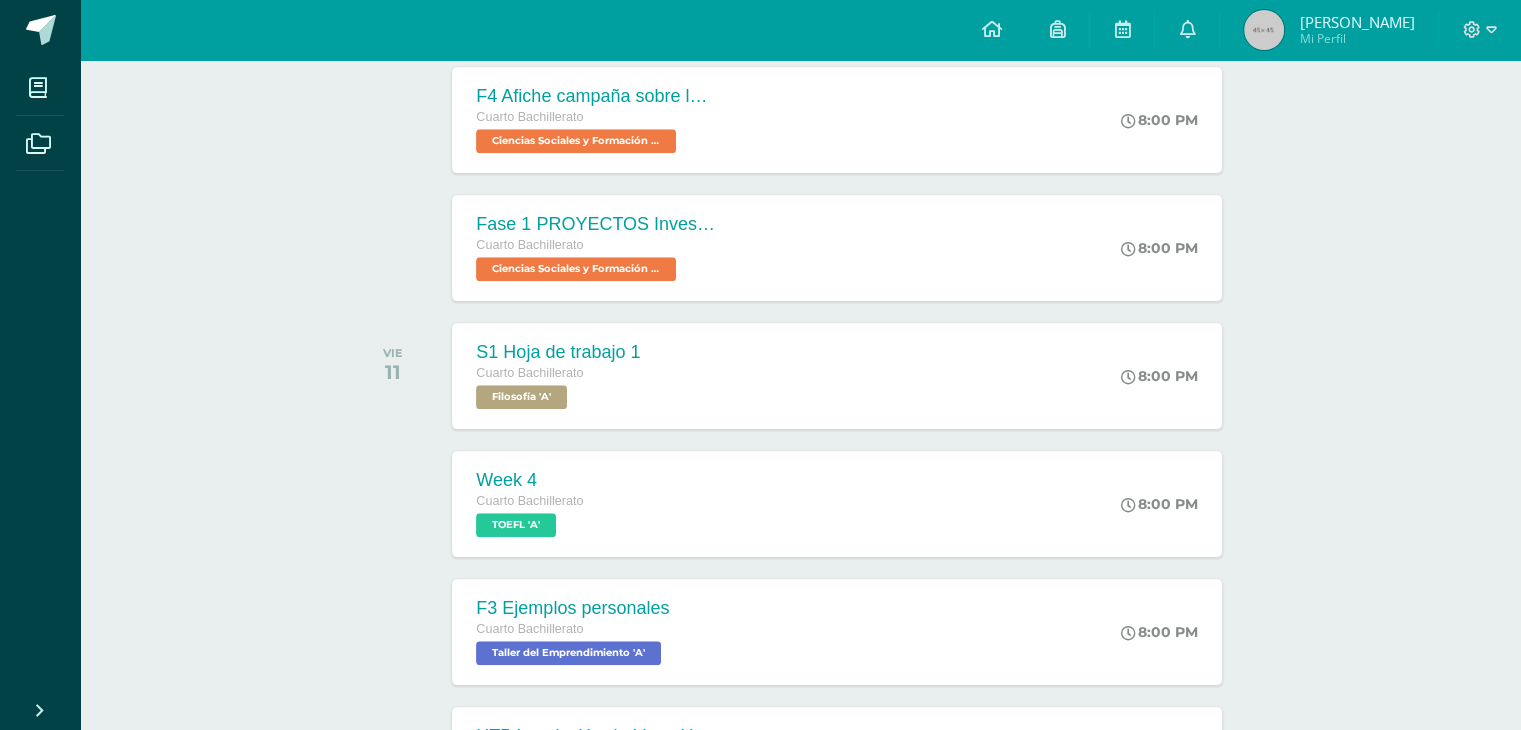 click on "Actividades recientes y próximas
Tablero
Pendientes de entrega
Entregadas
todas las Actividades
No tienes actividades
Échale un vistazo a los demás períodos o  sal y disfruta del sol
JULIO
JUE
10
4. S2 PRUEBA CORTA
Cuarto Bachillerato
Lengua y Literatura 'A'" at bounding box center [800, 3250] 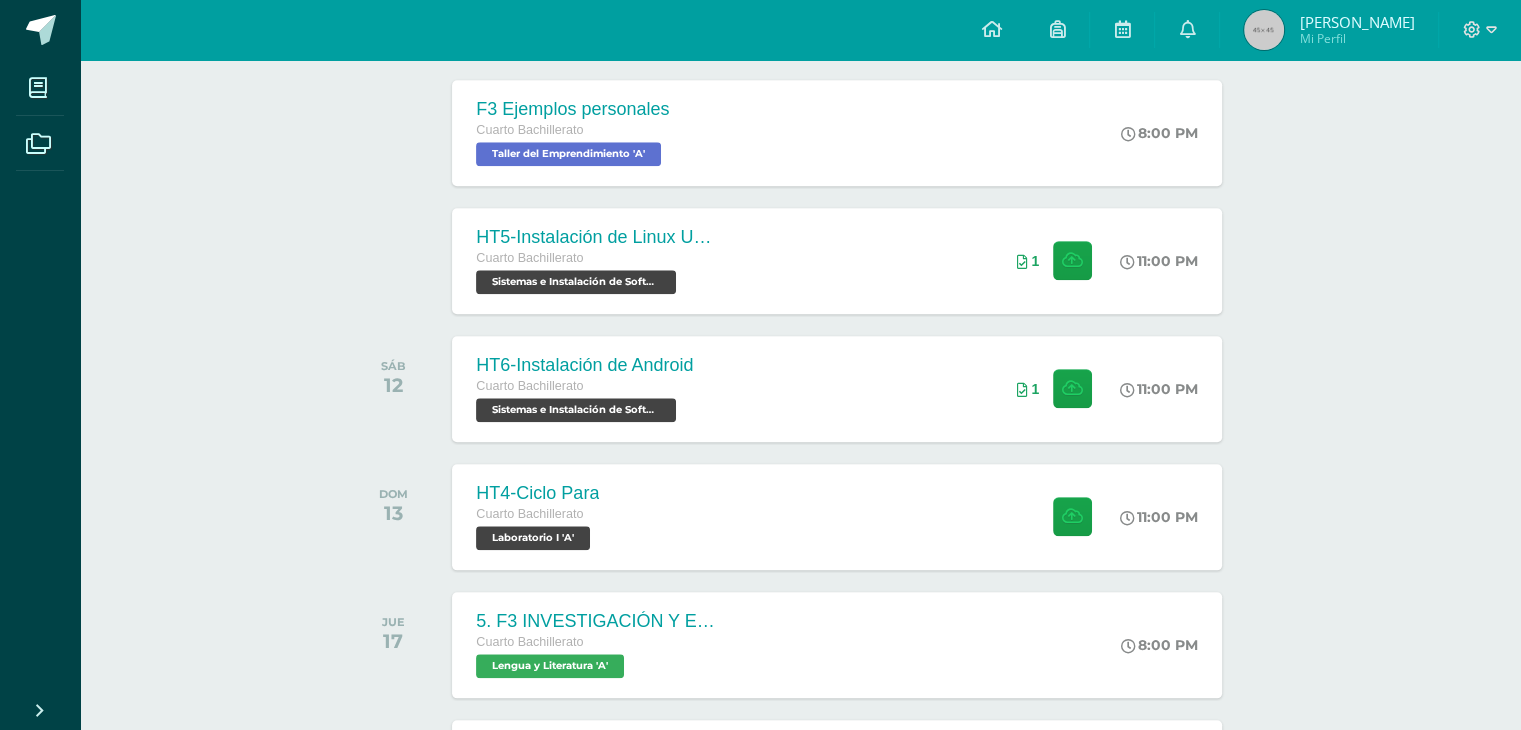 scroll, scrollTop: 2139, scrollLeft: 0, axis: vertical 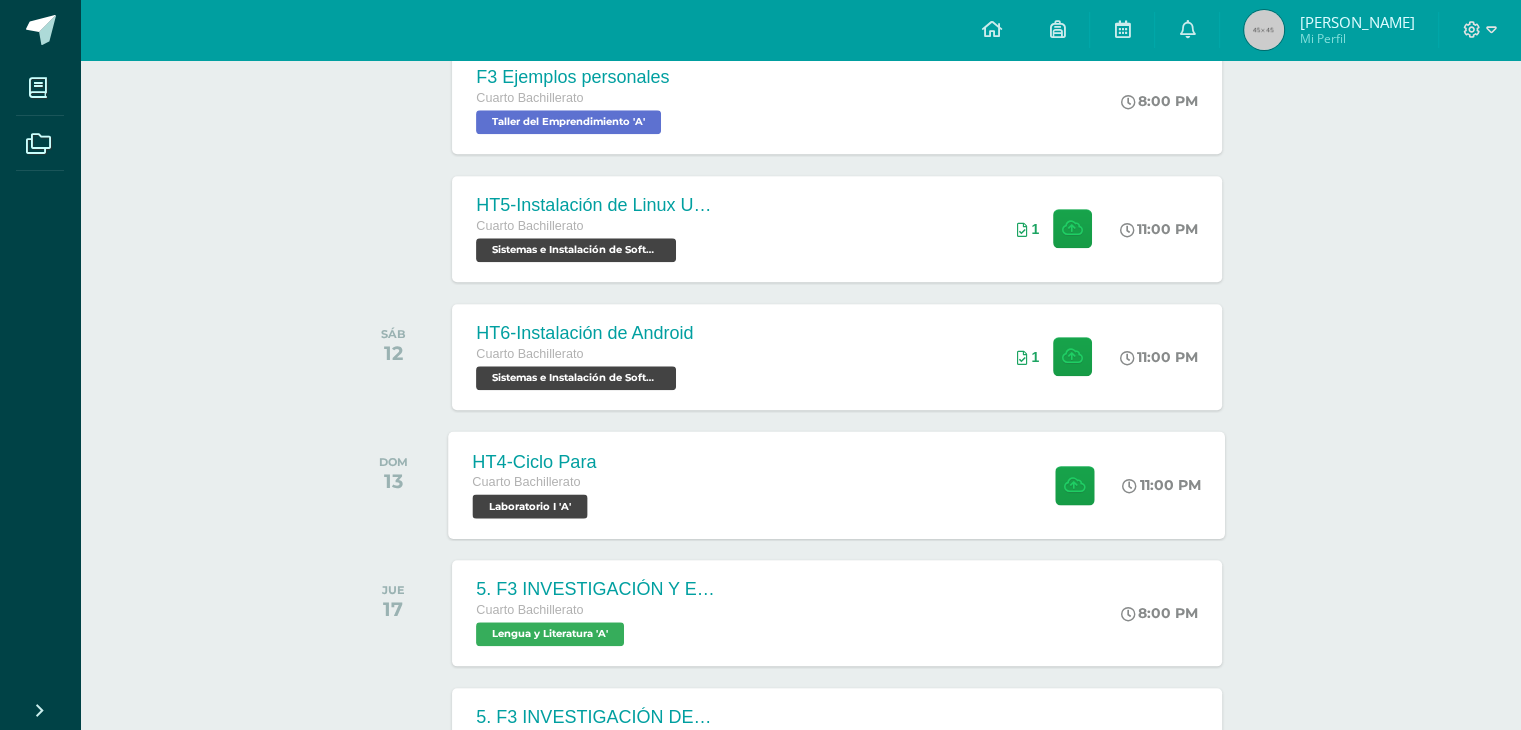 click on "HT4-Ciclo Para
Cuarto Bachillerato
Laboratorio I 'A'
11:00 PM
HT4-Ciclo Para
Laboratorio I" at bounding box center [837, 484] 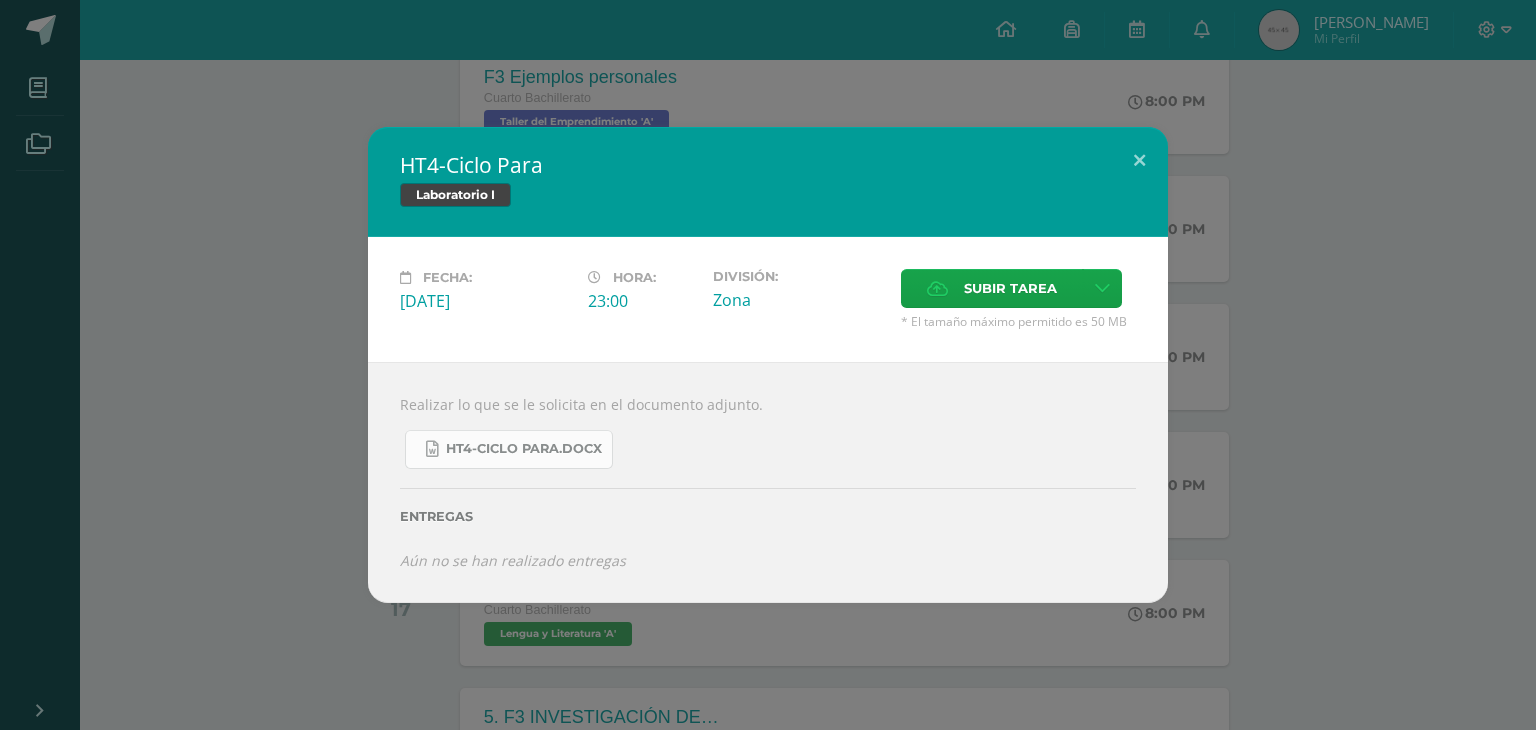click on "HT4-Ciclo Para.docx" at bounding box center [524, 449] 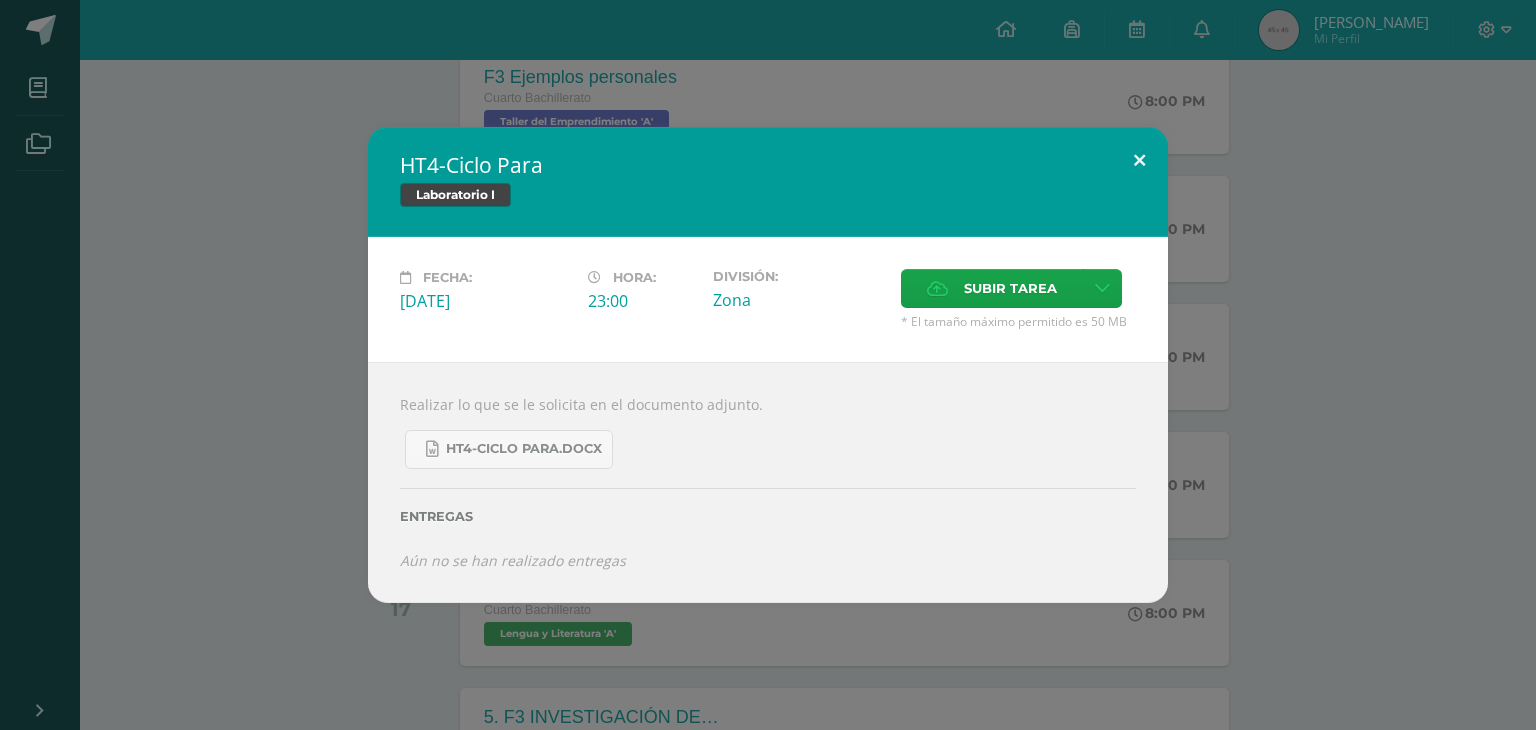 click at bounding box center [1139, 161] 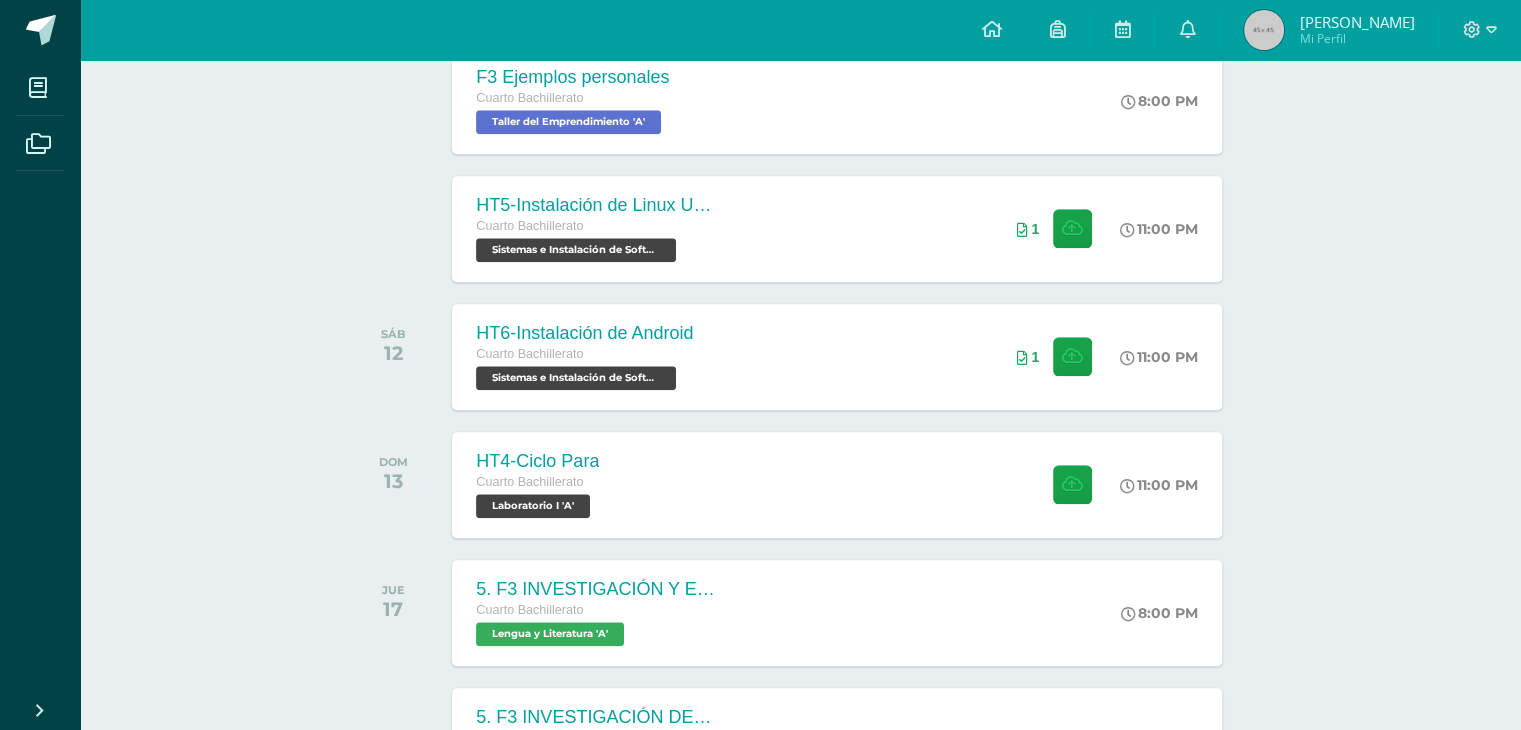click at bounding box center [1264, 30] 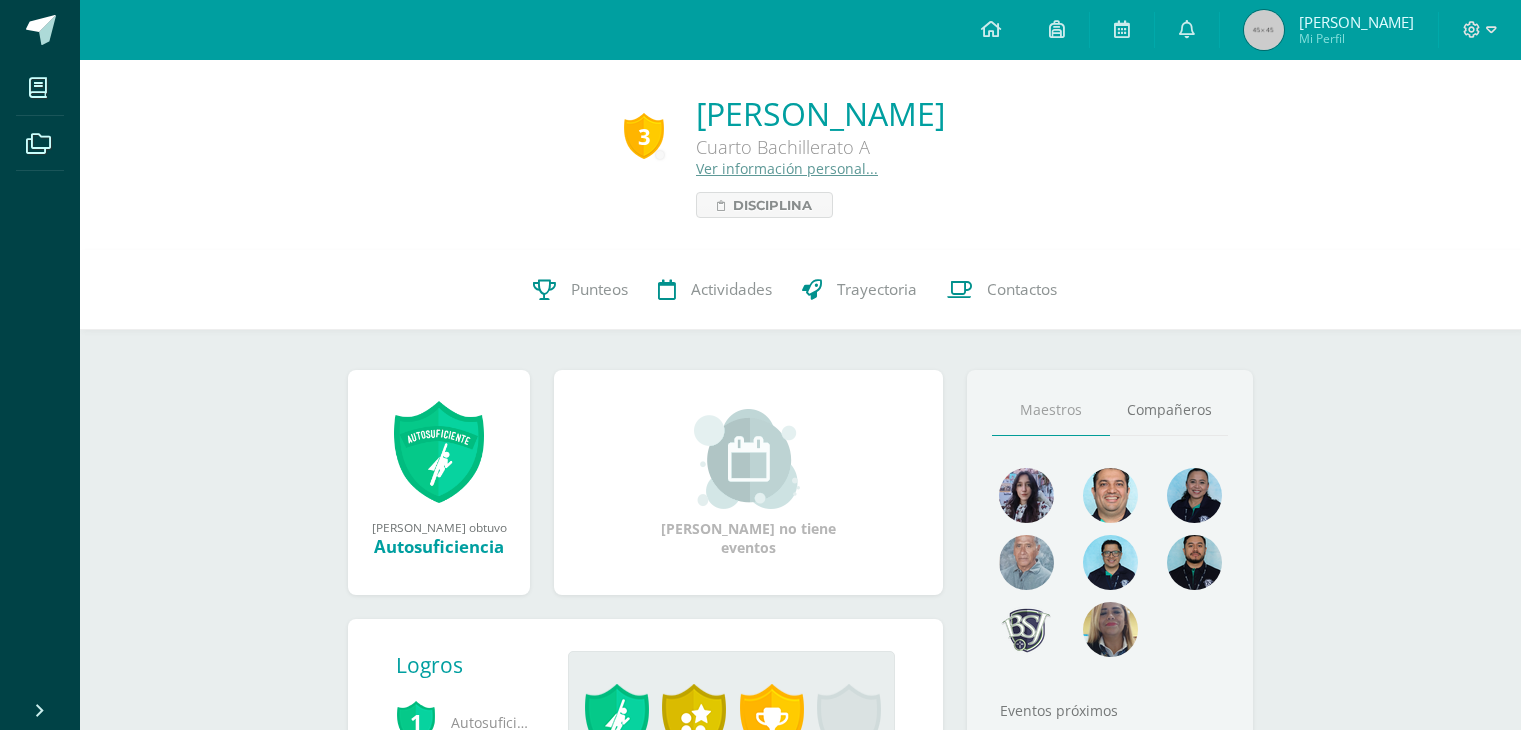 scroll, scrollTop: 0, scrollLeft: 0, axis: both 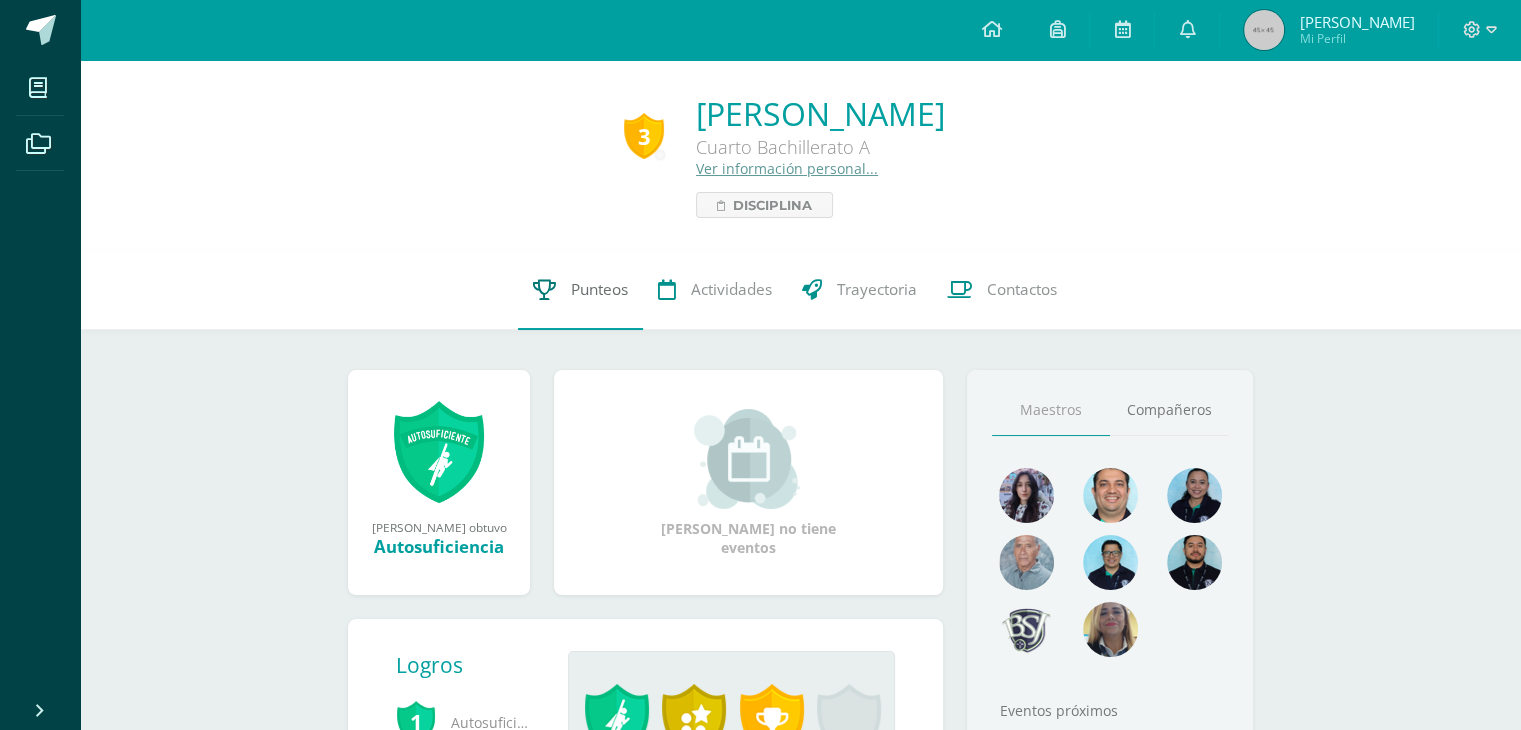click on "Punteos" at bounding box center [599, 289] 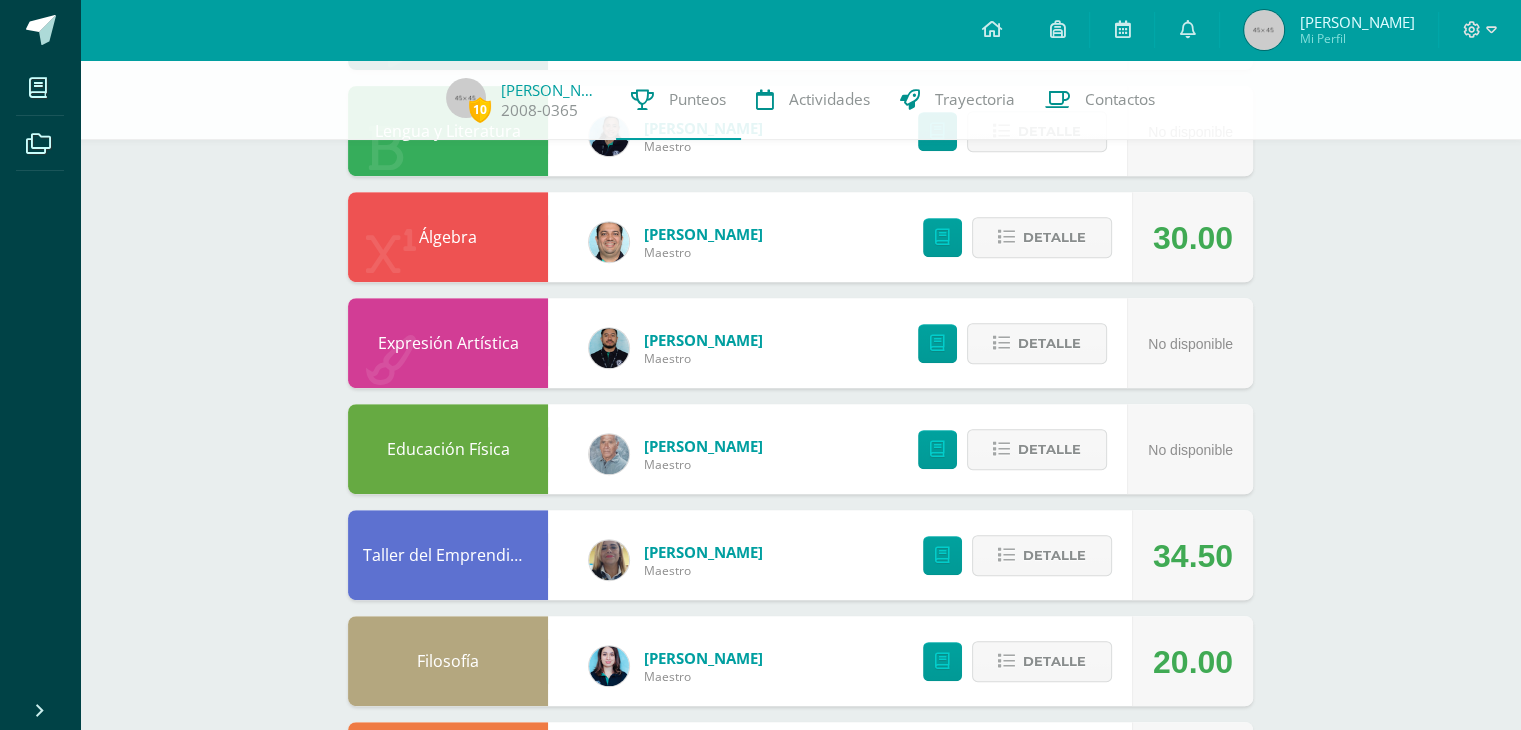 scroll, scrollTop: 984, scrollLeft: 0, axis: vertical 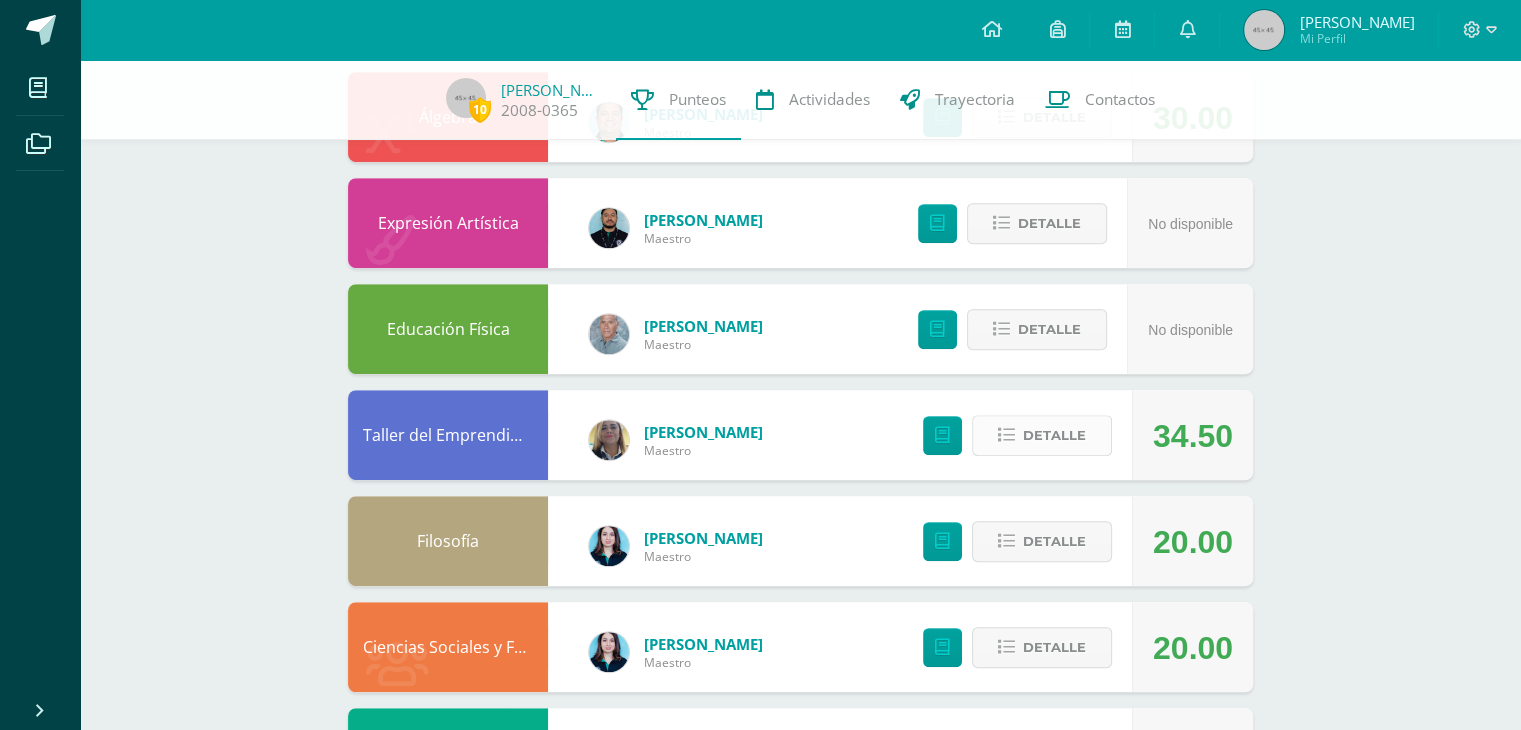 drag, startPoint x: 1057, startPoint y: 412, endPoint x: 1051, endPoint y: 441, distance: 29.614185 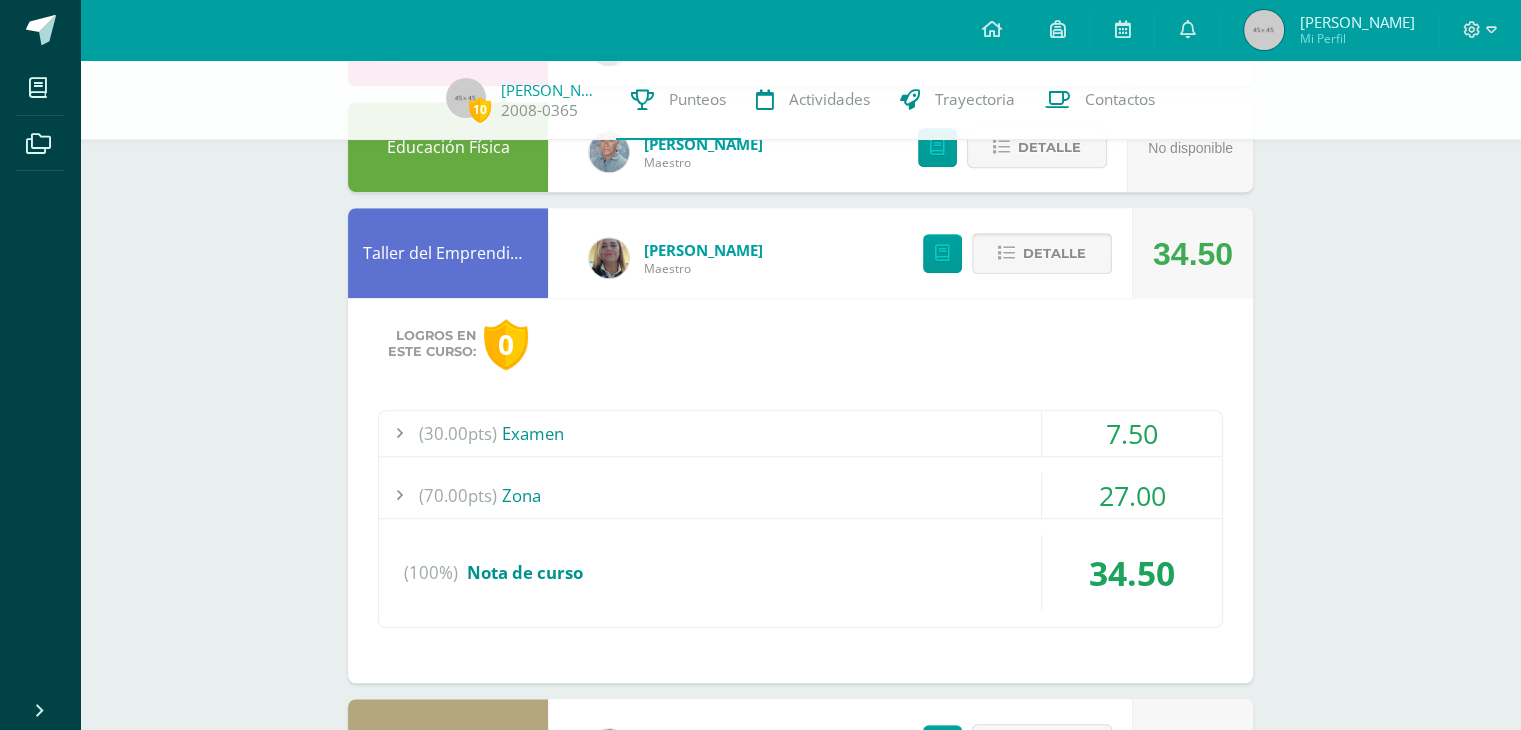 scroll, scrollTop: 1203, scrollLeft: 0, axis: vertical 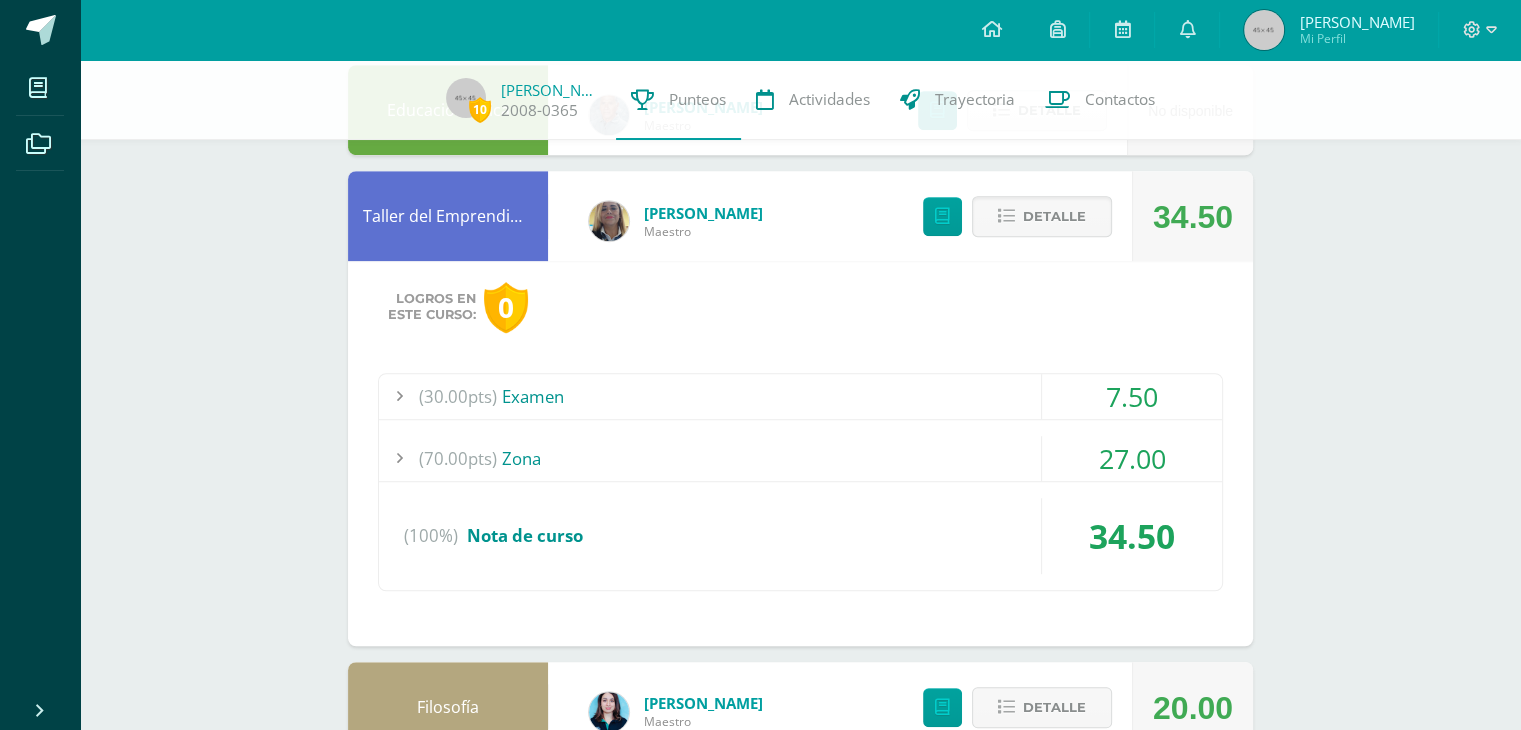 click on "27.00" at bounding box center (1132, 458) 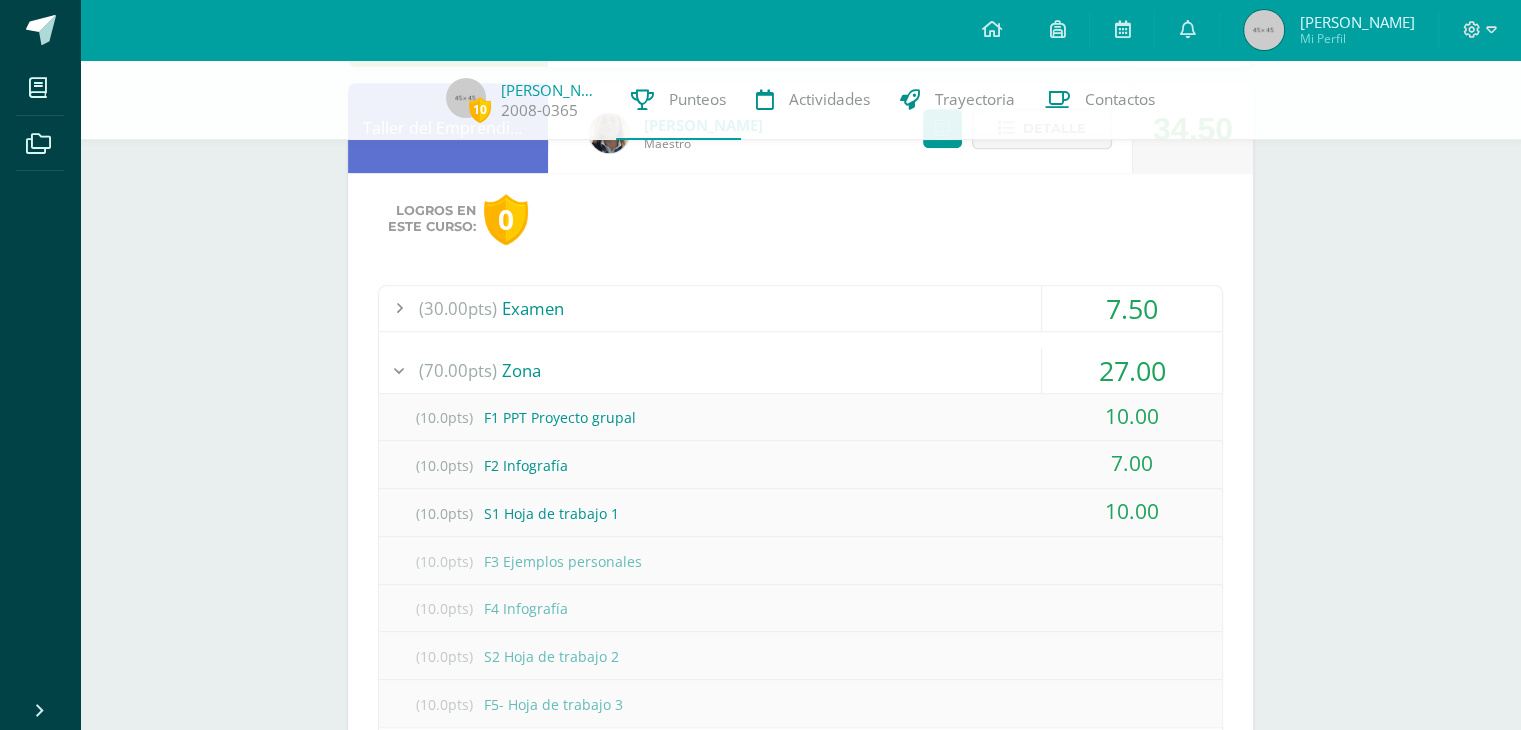 scroll, scrollTop: 1296, scrollLeft: 0, axis: vertical 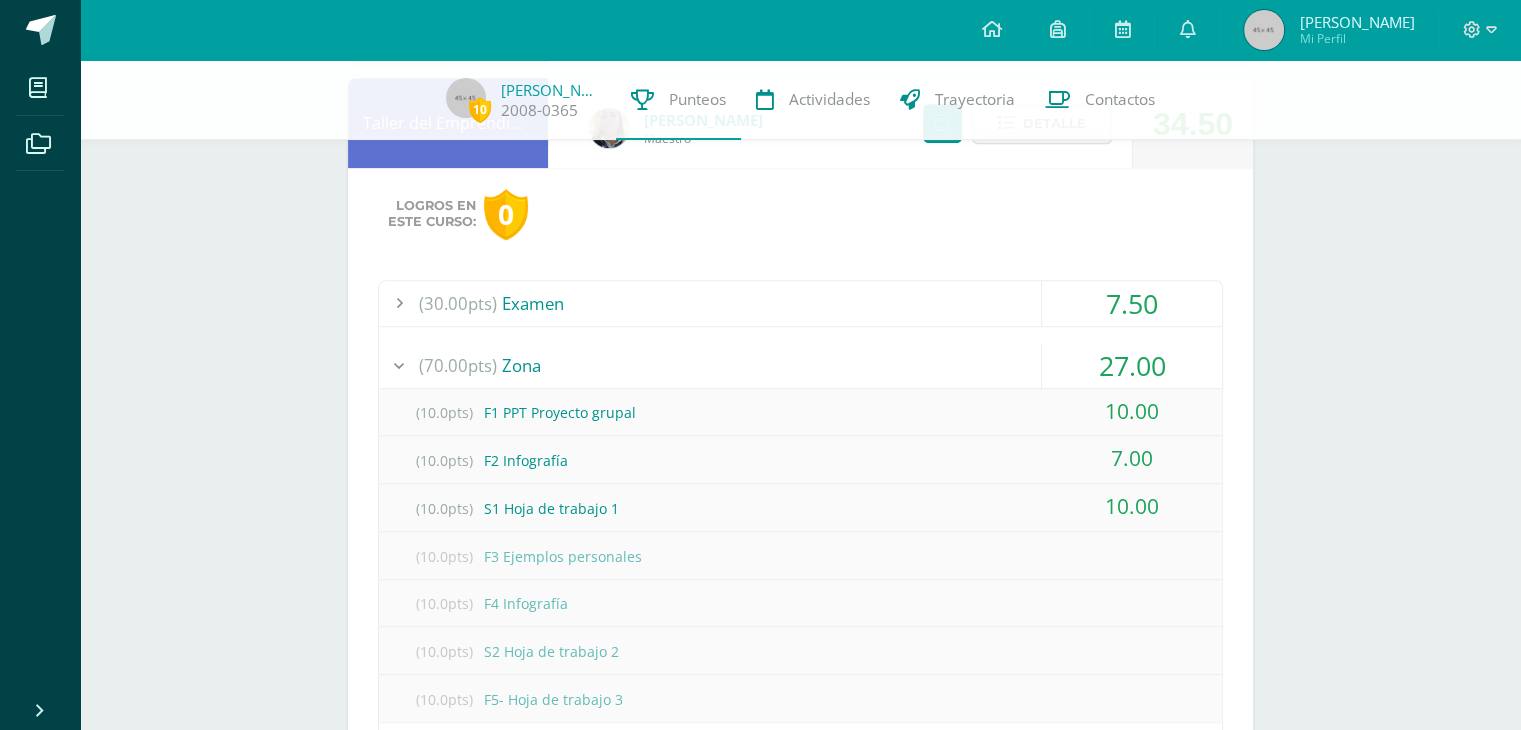 click on "(30.00pts)
Examen" at bounding box center [800, 303] 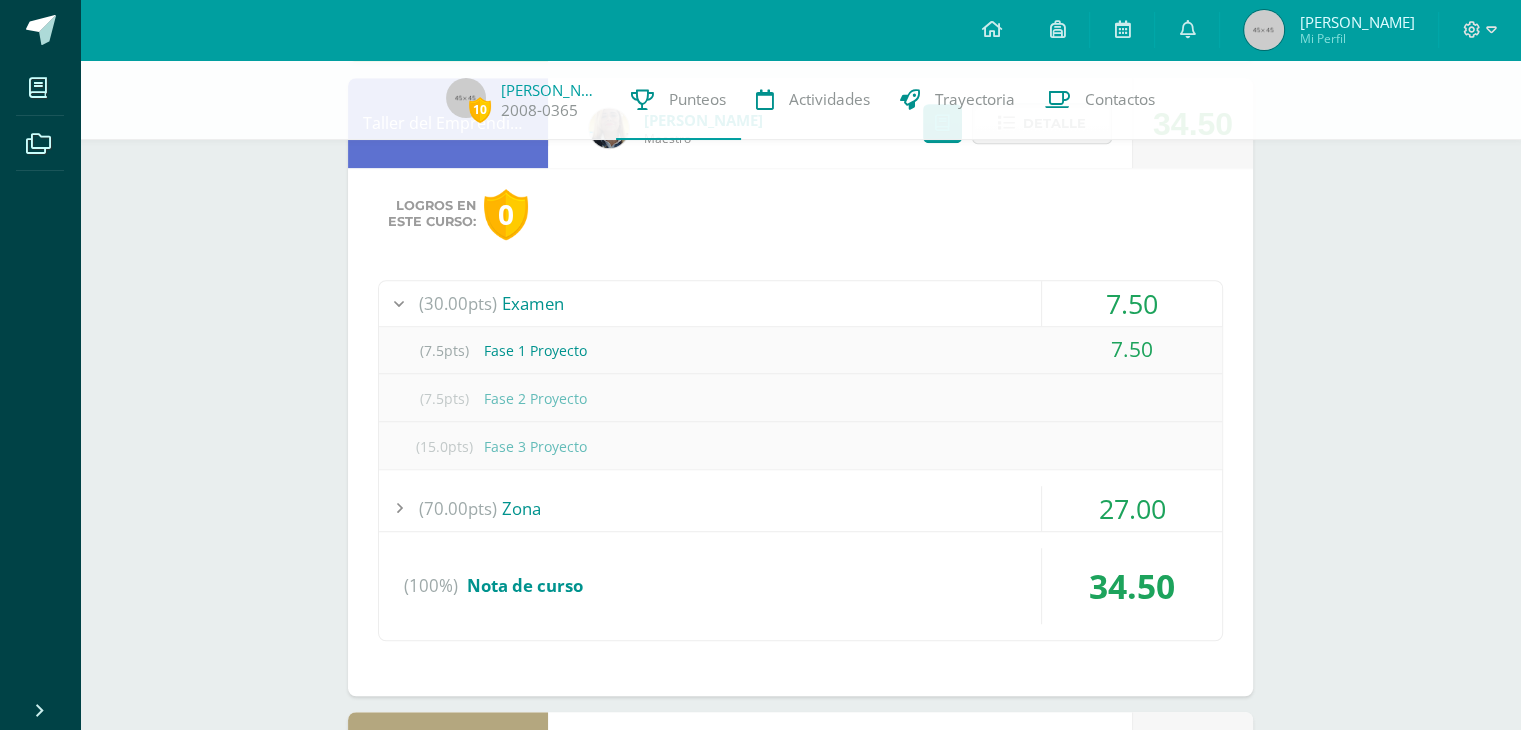 click on "(30.00pts)
Examen" at bounding box center [800, 303] 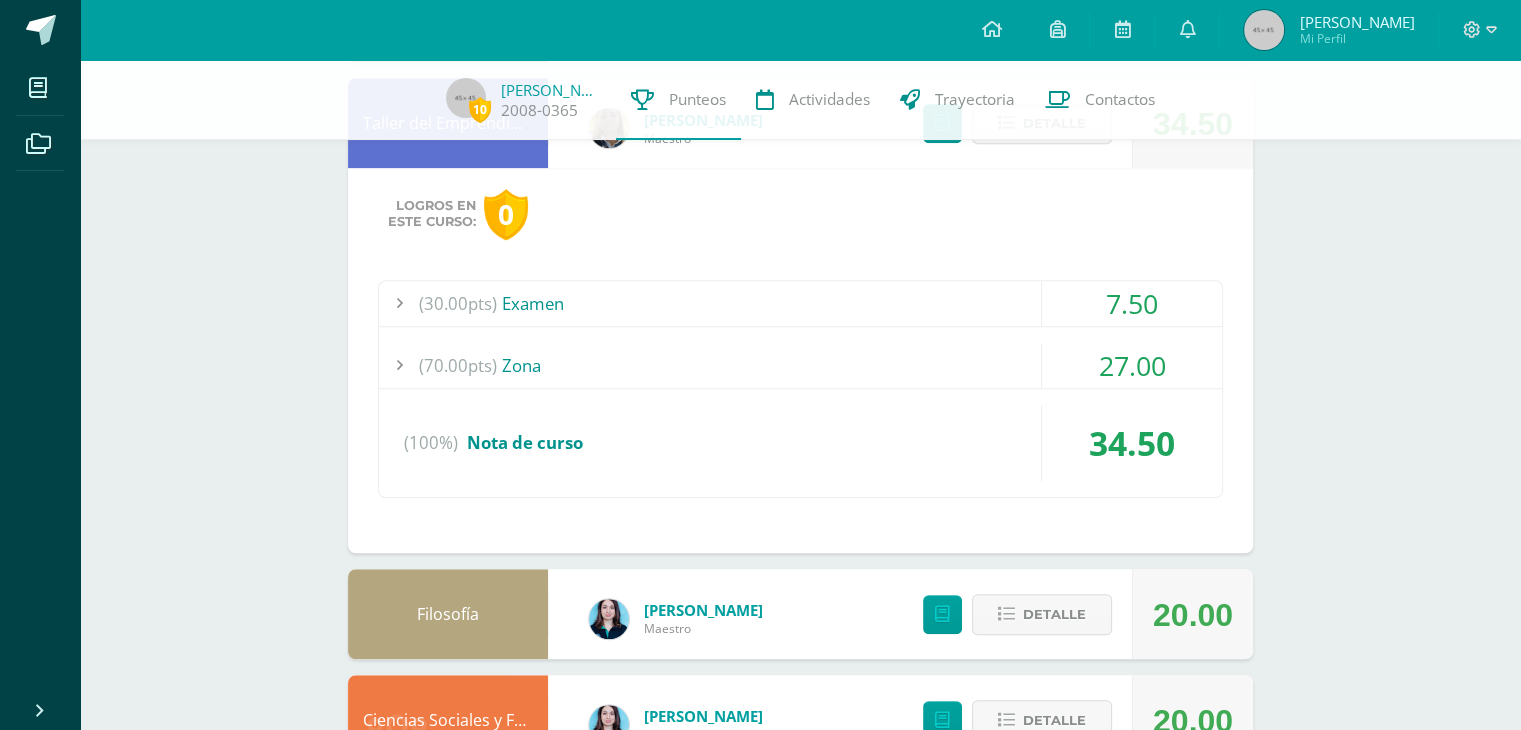 click on "(30.00pts)
Examen
7.50
(7.5pts)  Fase 1 Proyecto
7.50
(7.5pts)  Fase 2 Proyecto" at bounding box center [800, 389] 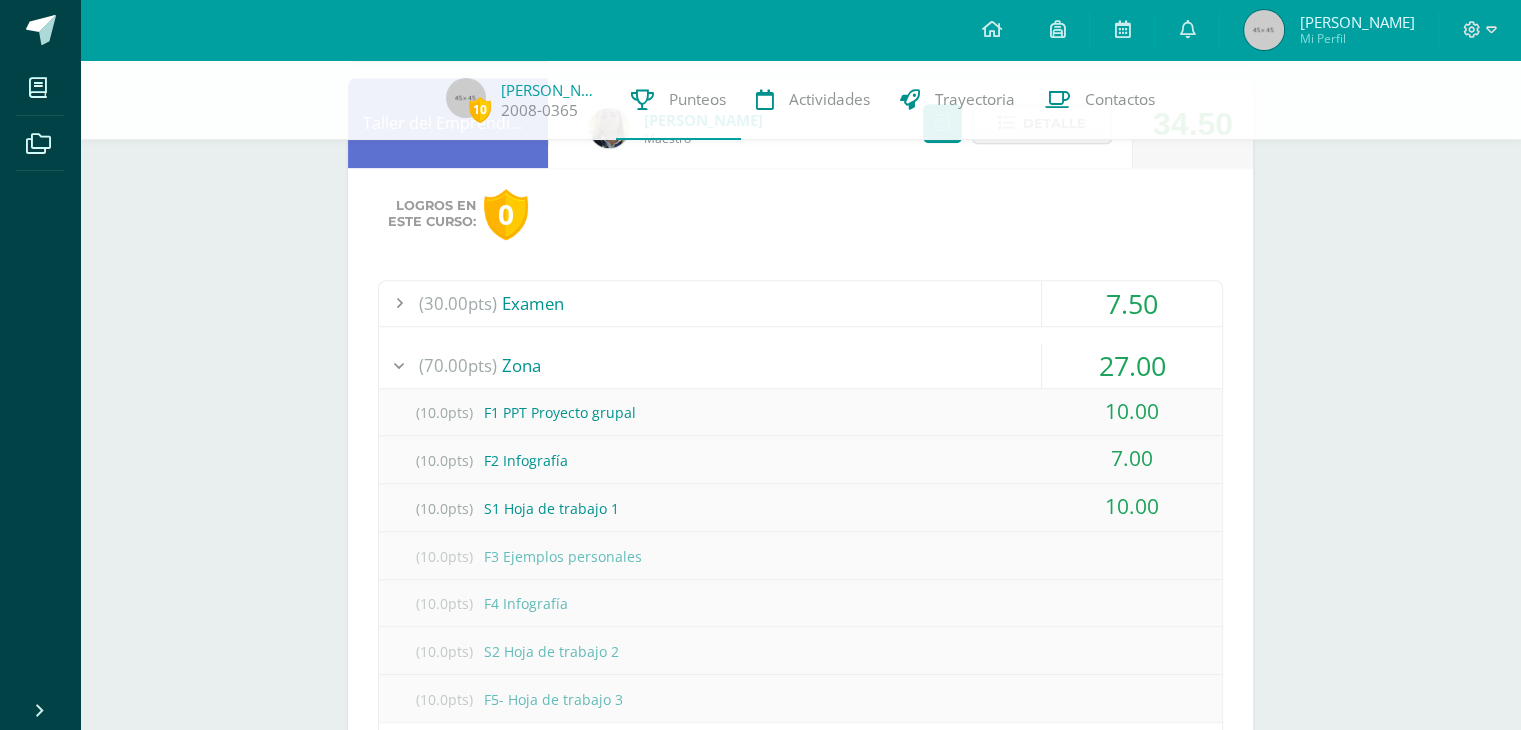 click on "(70.00pts)
Zona" at bounding box center [800, 365] 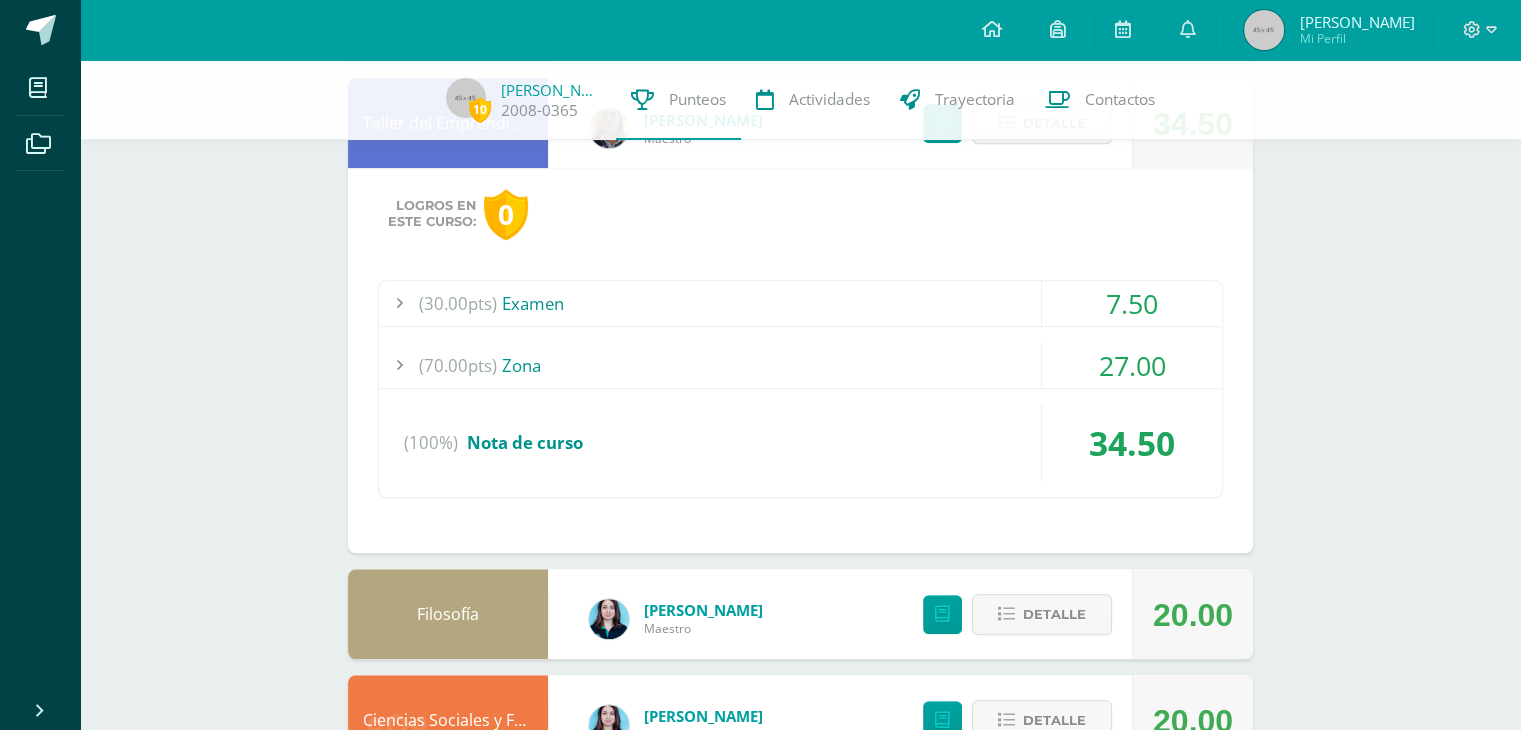 click on "(70.00pts)
Zona" at bounding box center [800, 365] 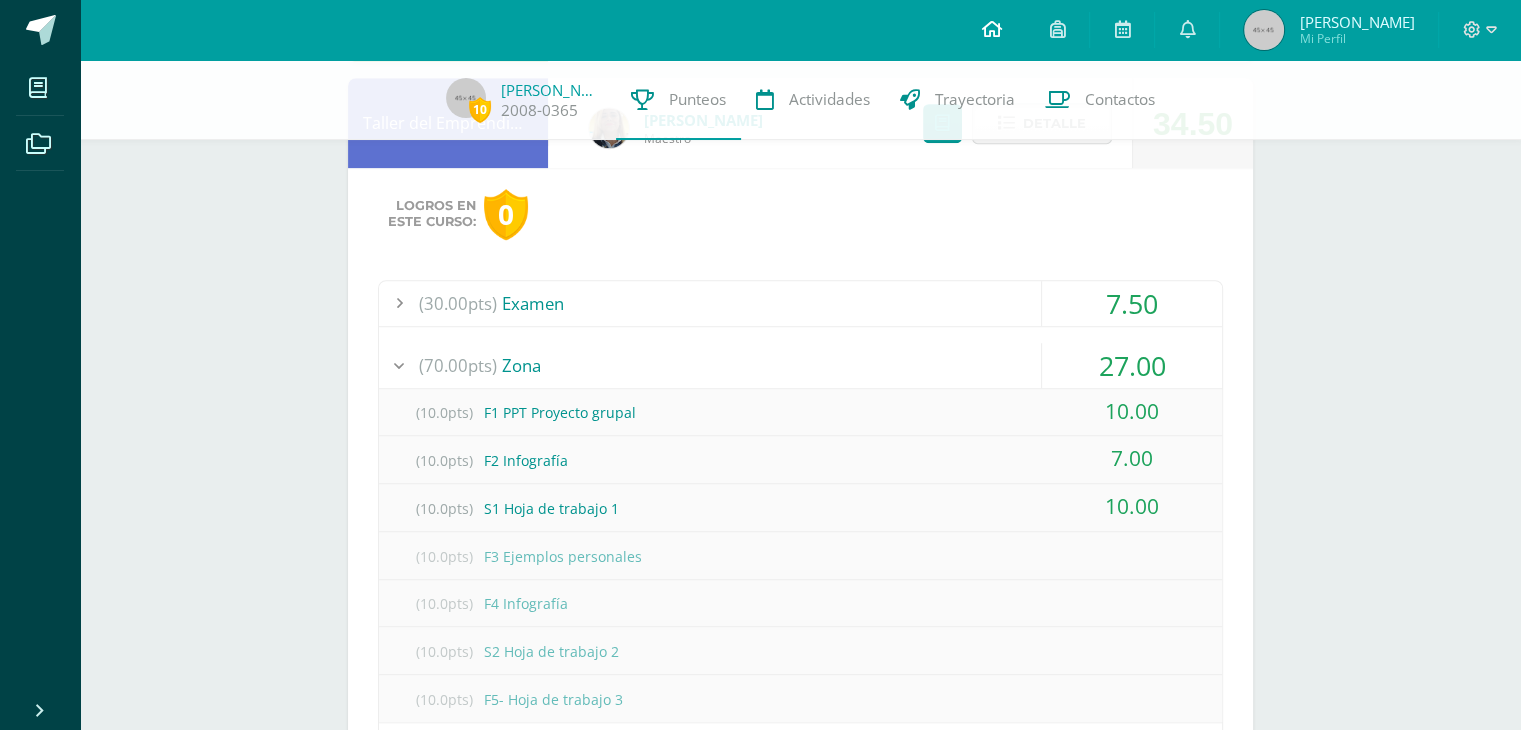 click at bounding box center (991, 30) 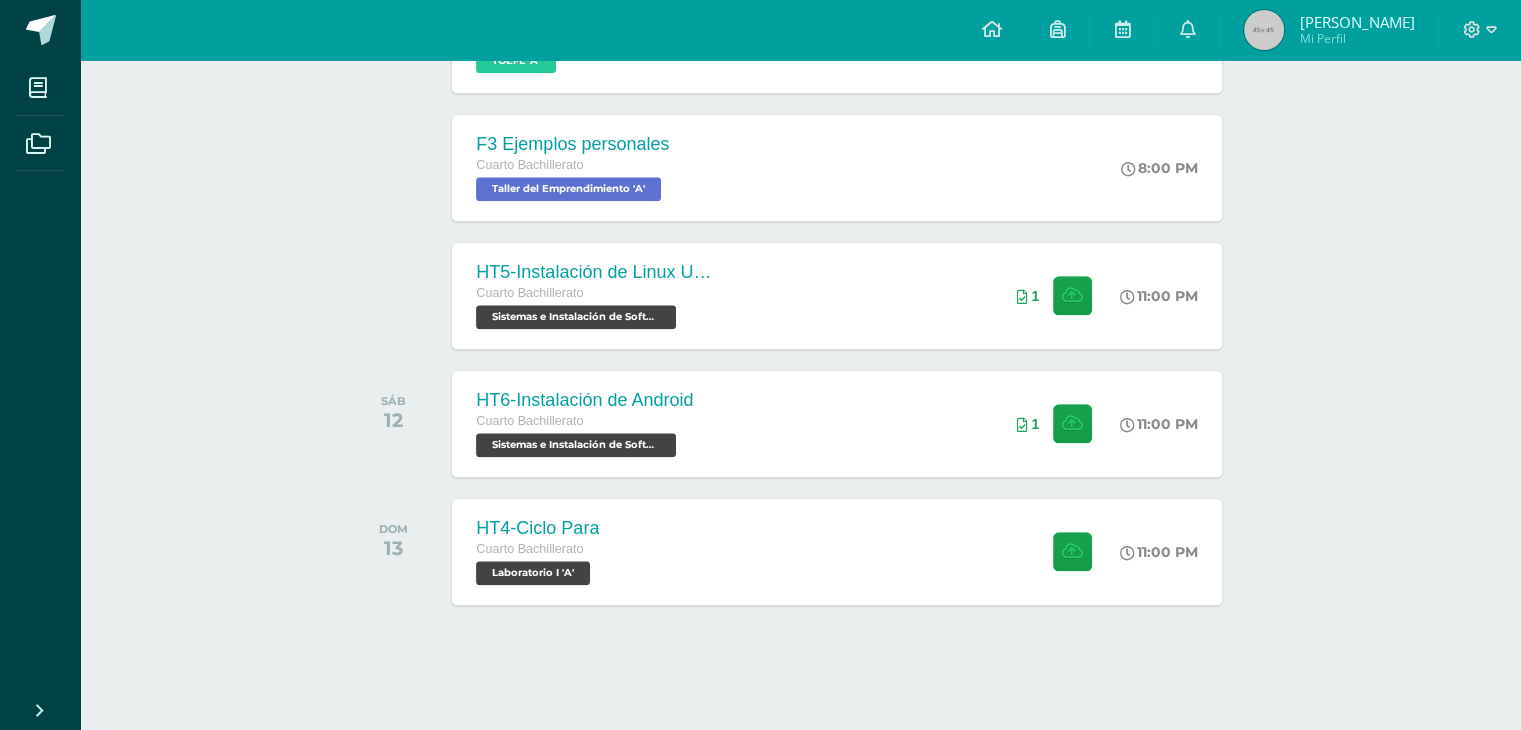 scroll, scrollTop: 2072, scrollLeft: 0, axis: vertical 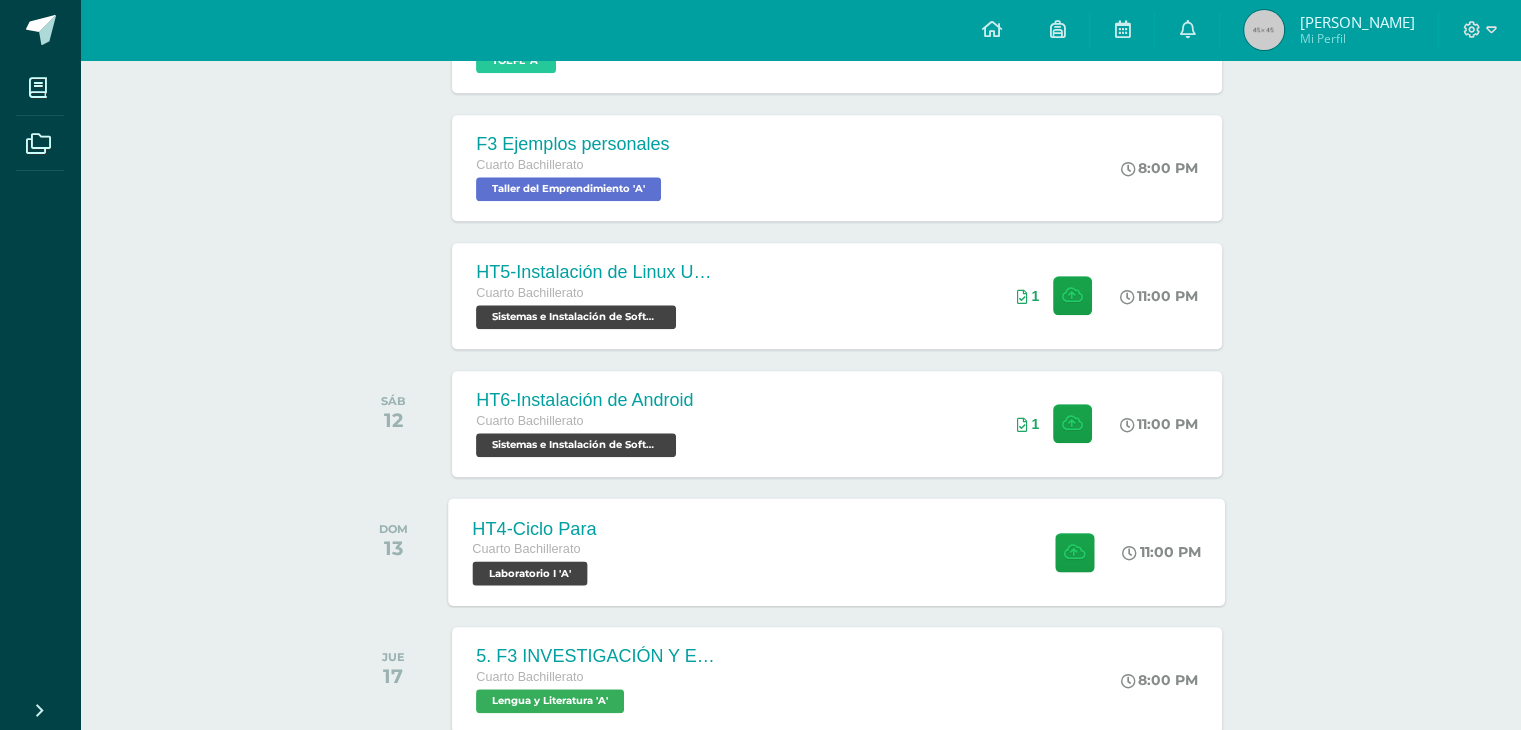 click on "HT4-Ciclo Para
Cuarto Bachillerato
Laboratorio I 'A'
11:00 PM
HT4-Ciclo Para
Laboratorio I" at bounding box center [837, 551] 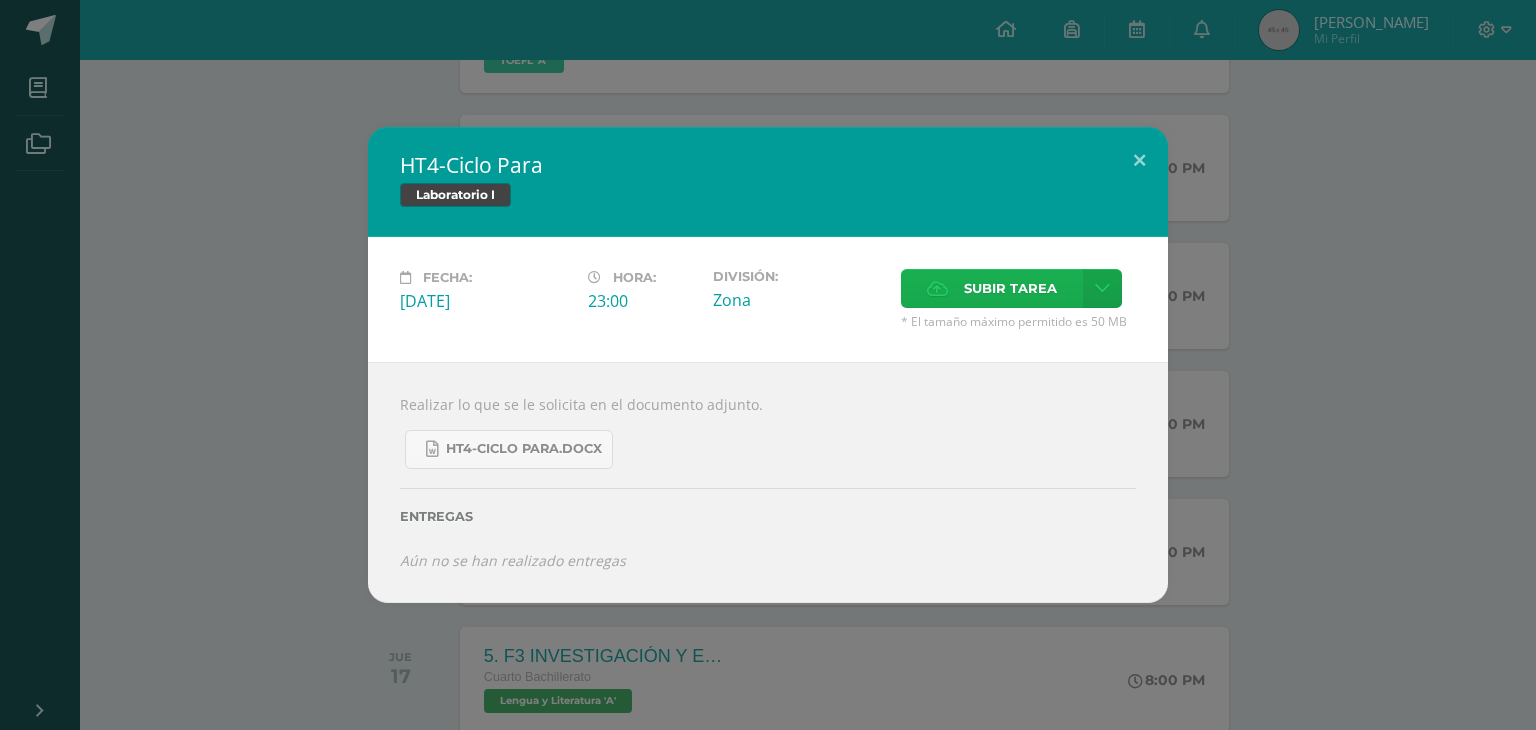 click on "Subir tarea" at bounding box center [992, 288] 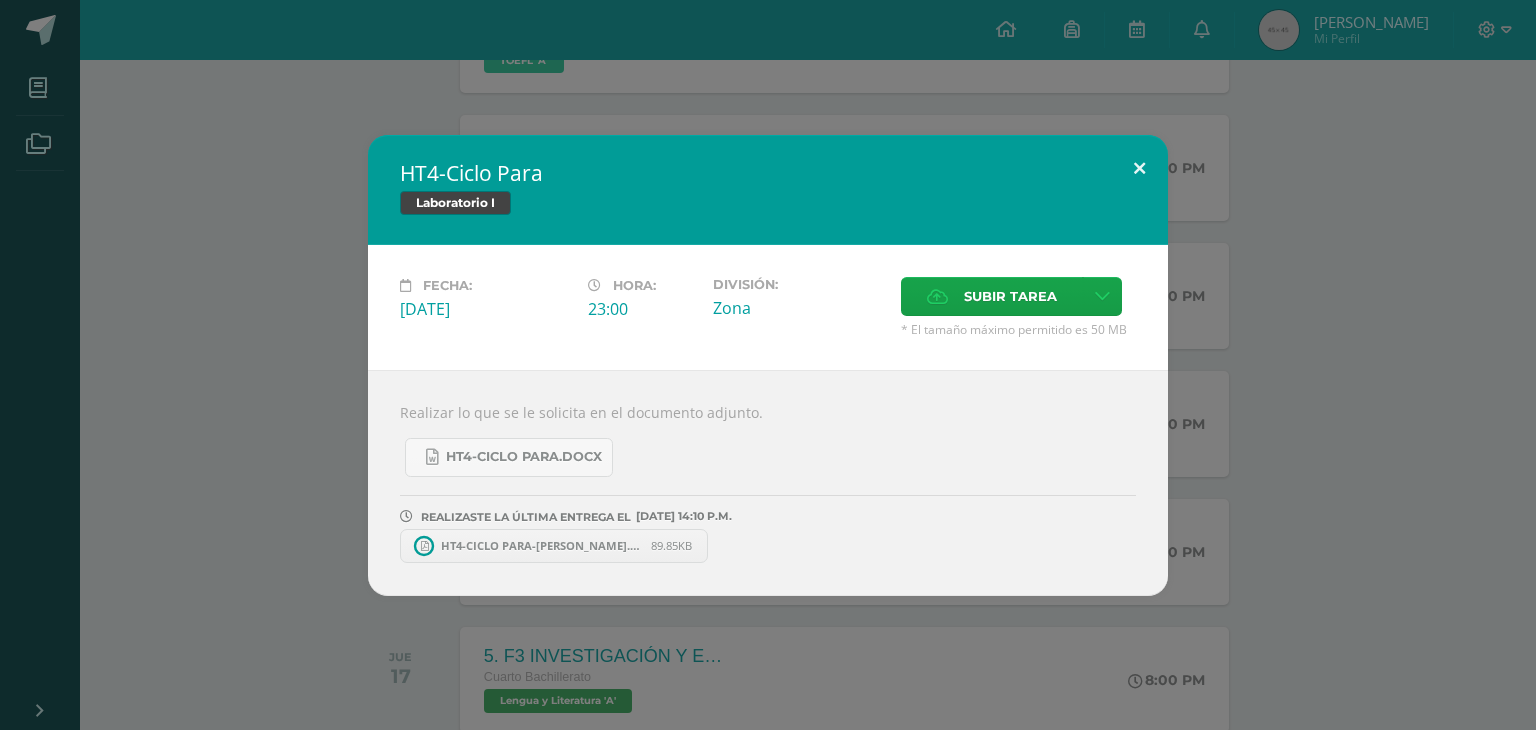 click at bounding box center [1139, 169] 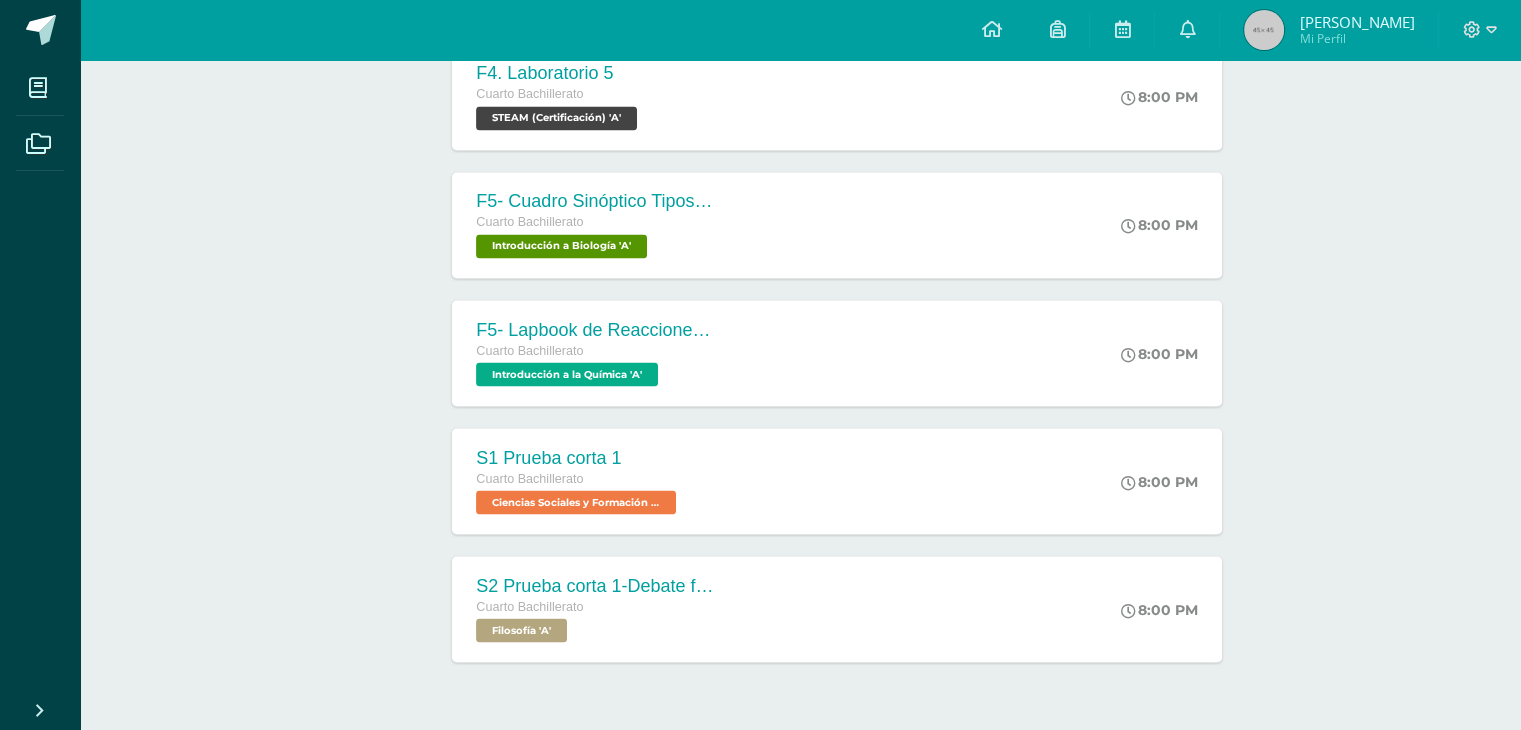 scroll, scrollTop: 3608, scrollLeft: 0, axis: vertical 